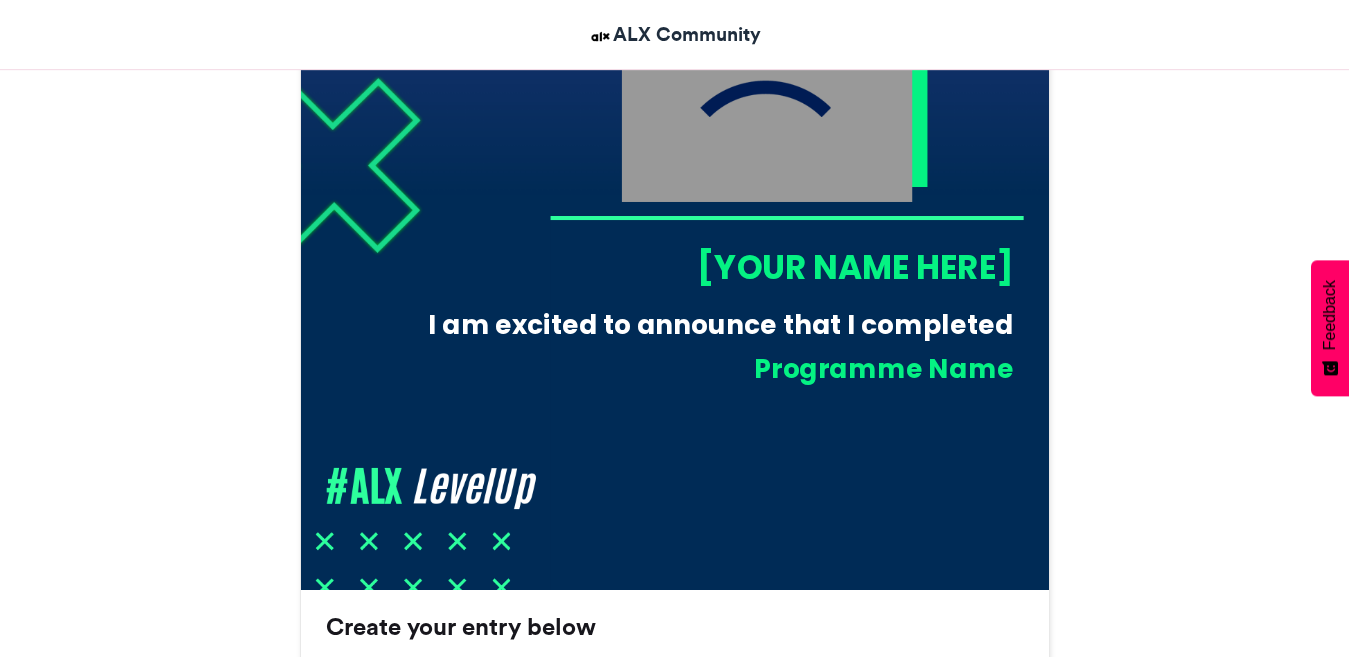 scroll, scrollTop: 788, scrollLeft: 0, axis: vertical 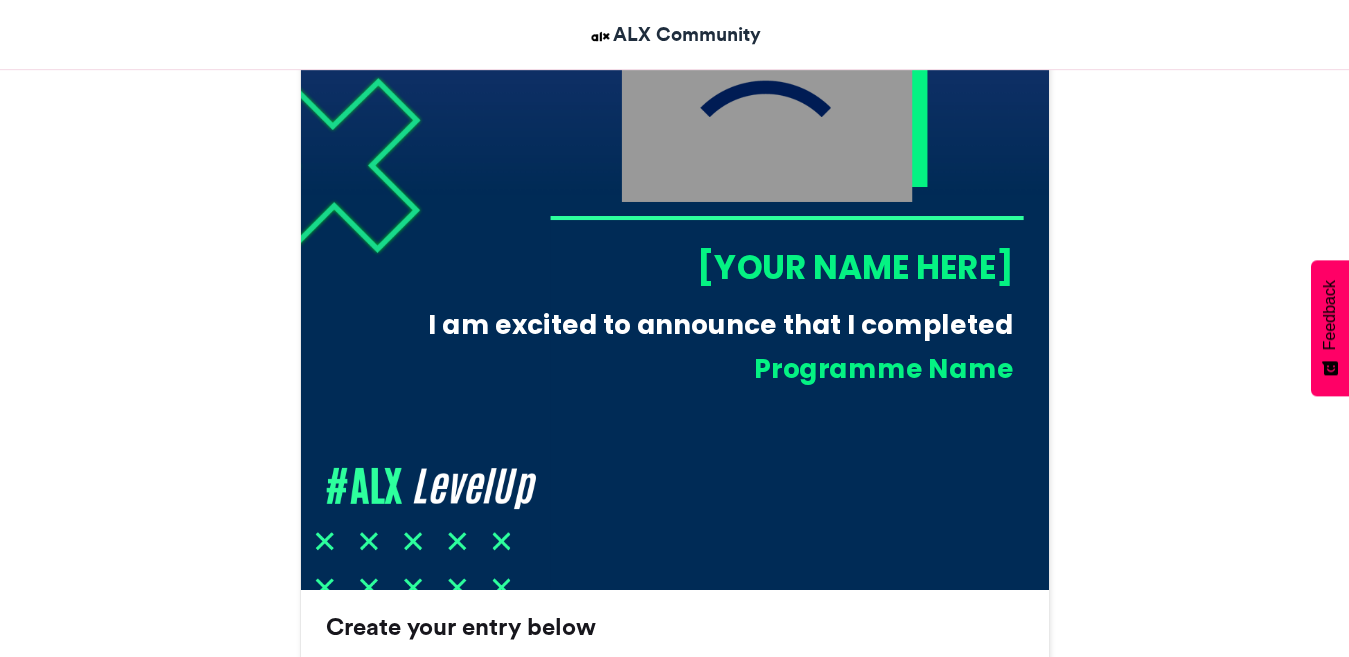 click on "Programme Name" at bounding box center (727, 368) 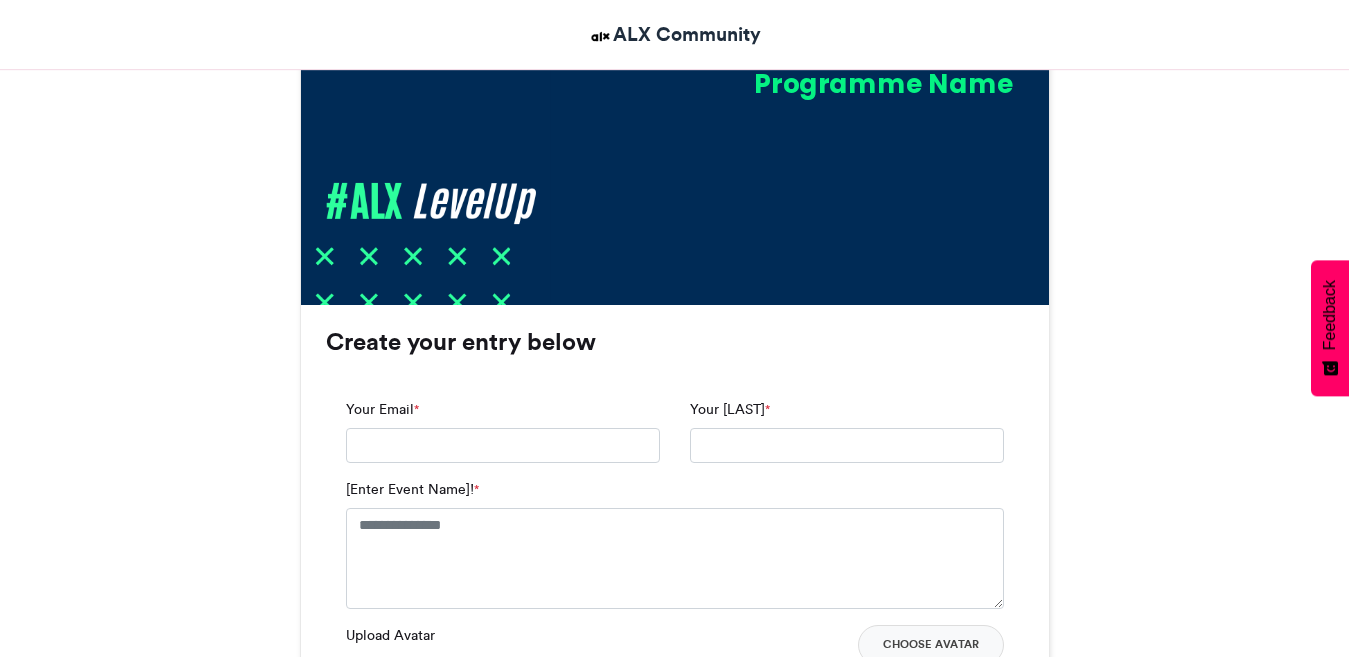 scroll, scrollTop: 1183, scrollLeft: 0, axis: vertical 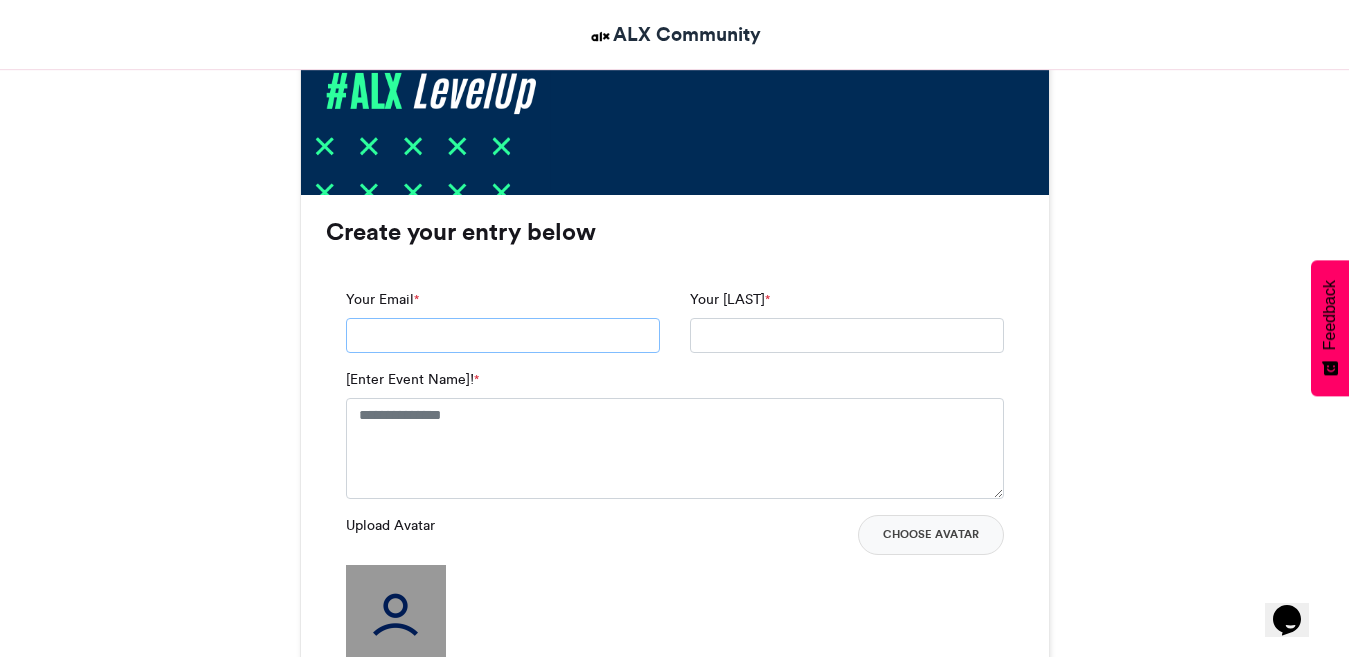 click on "Your Email  *" at bounding box center (503, 336) 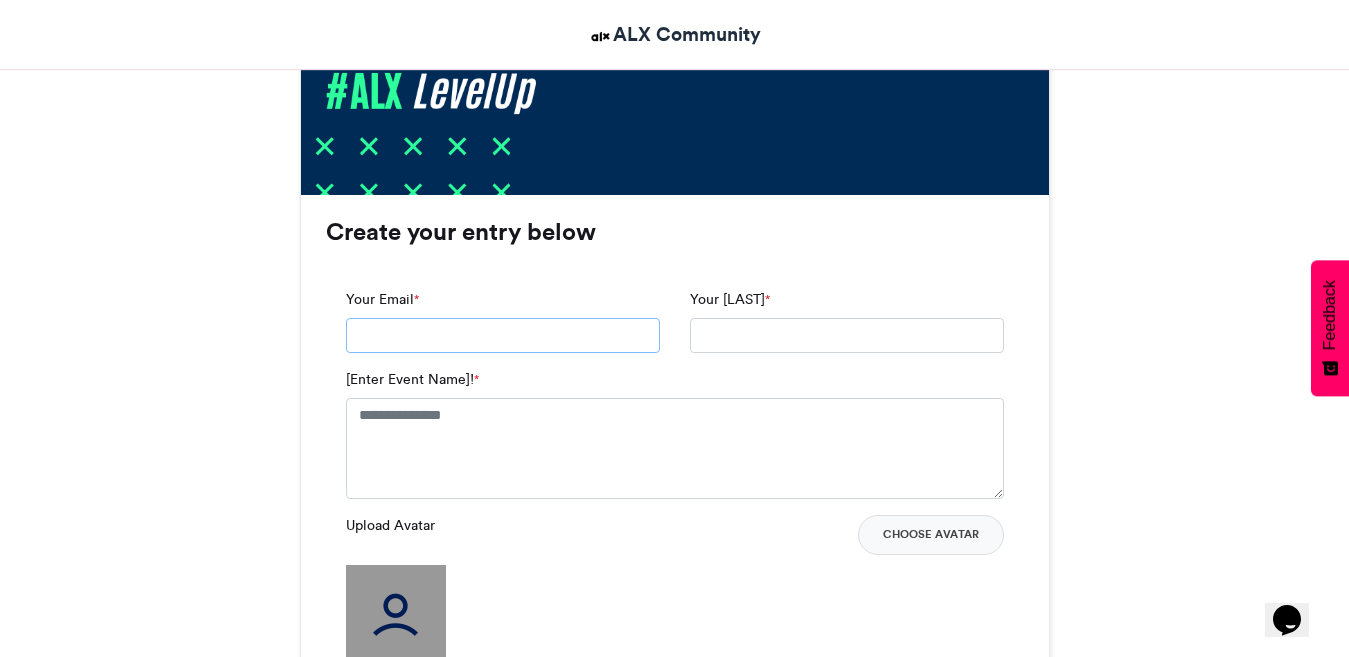 type on "**********" 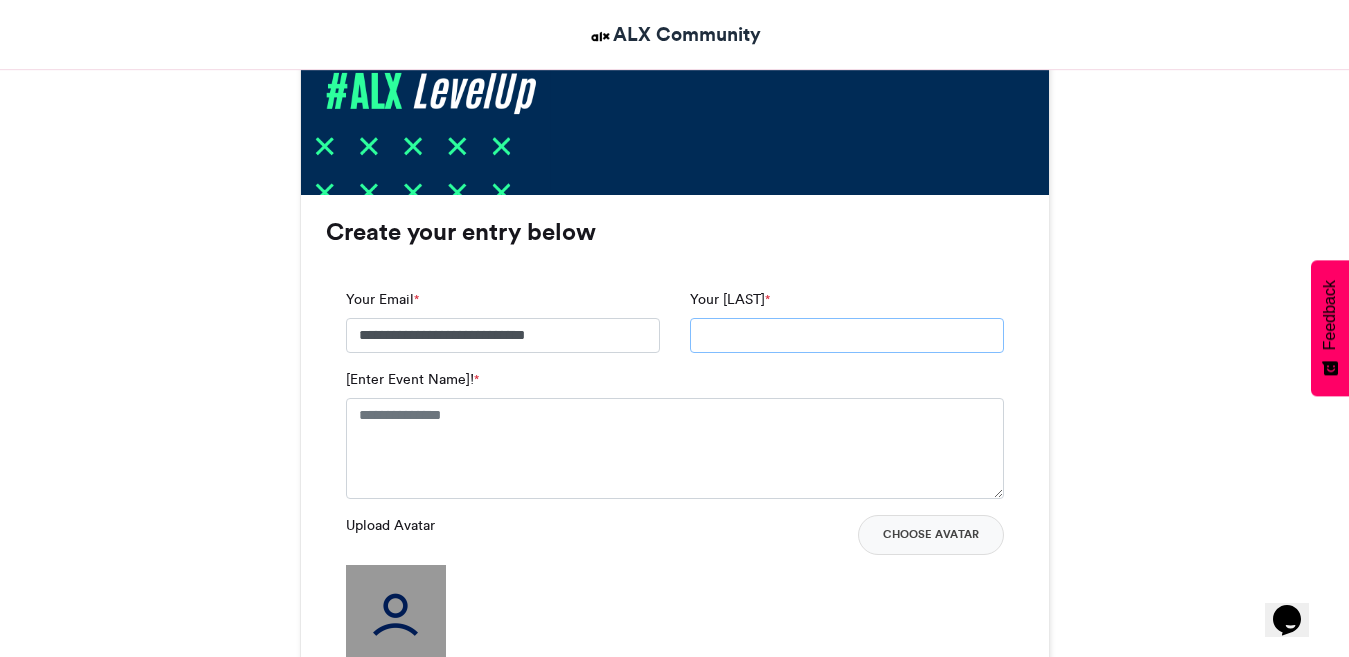 click on "Your Name  *" at bounding box center [847, 336] 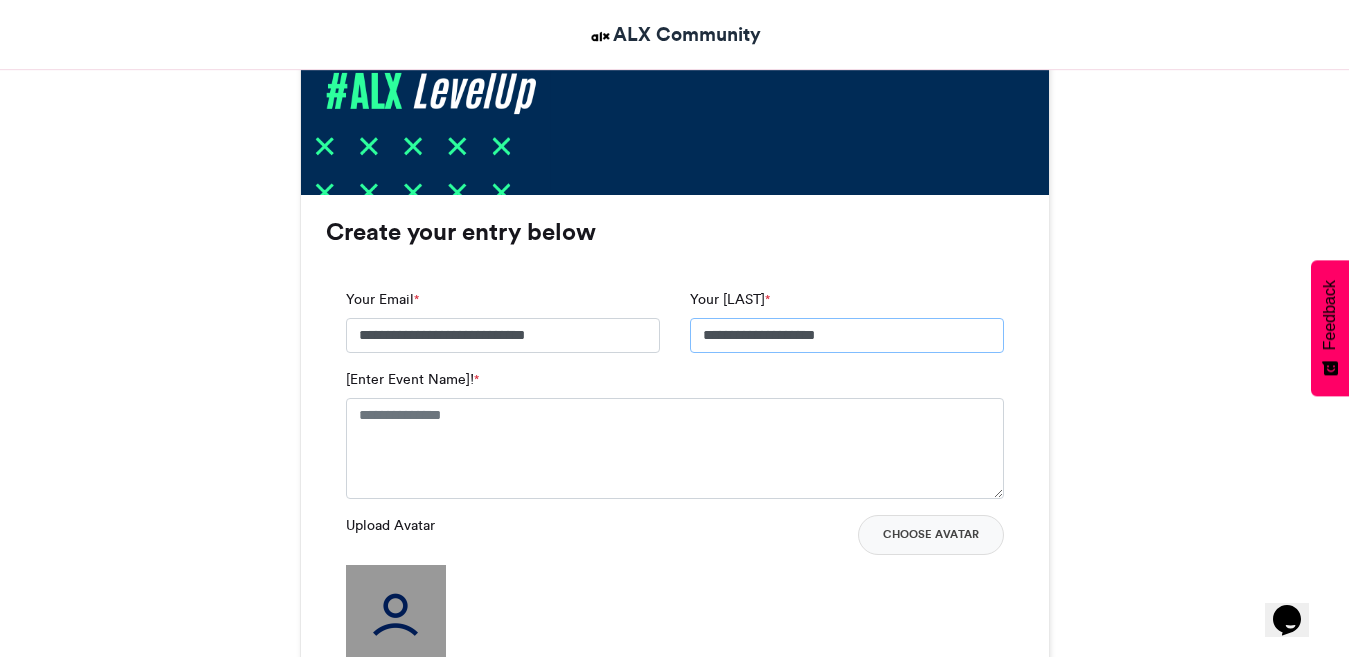 type on "**********" 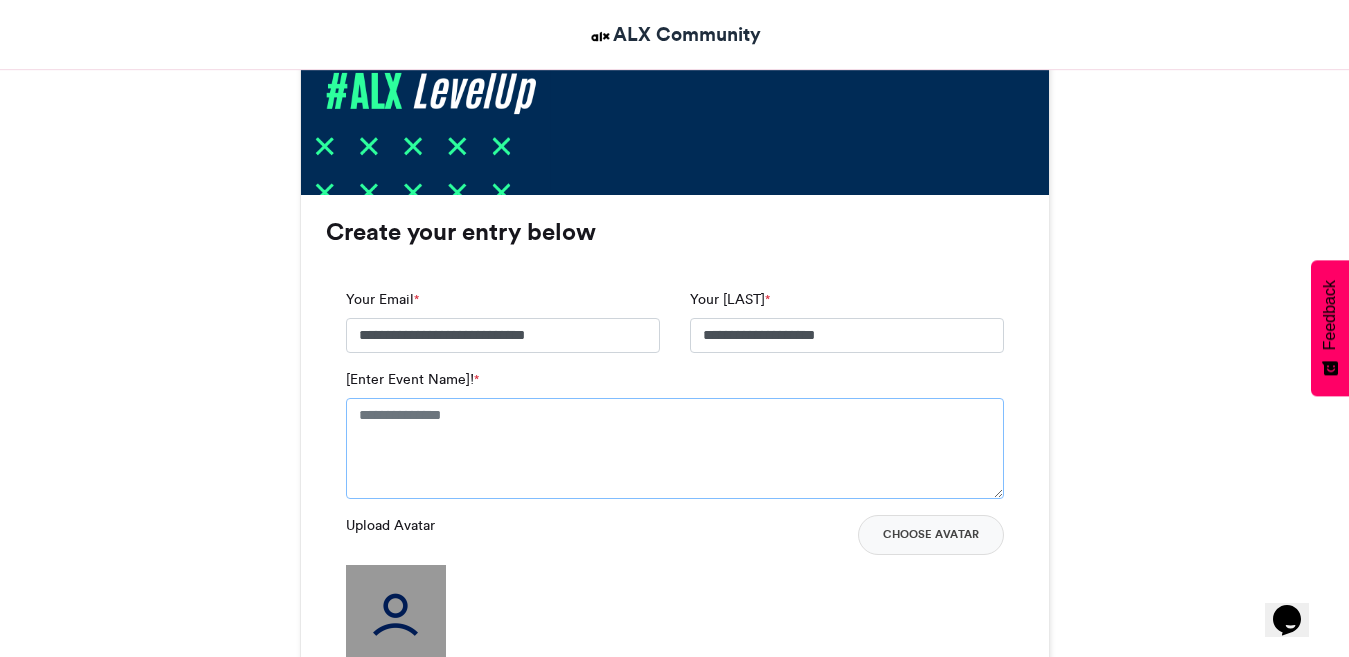 click on "[Enter Event Name]!  *" at bounding box center [675, 448] 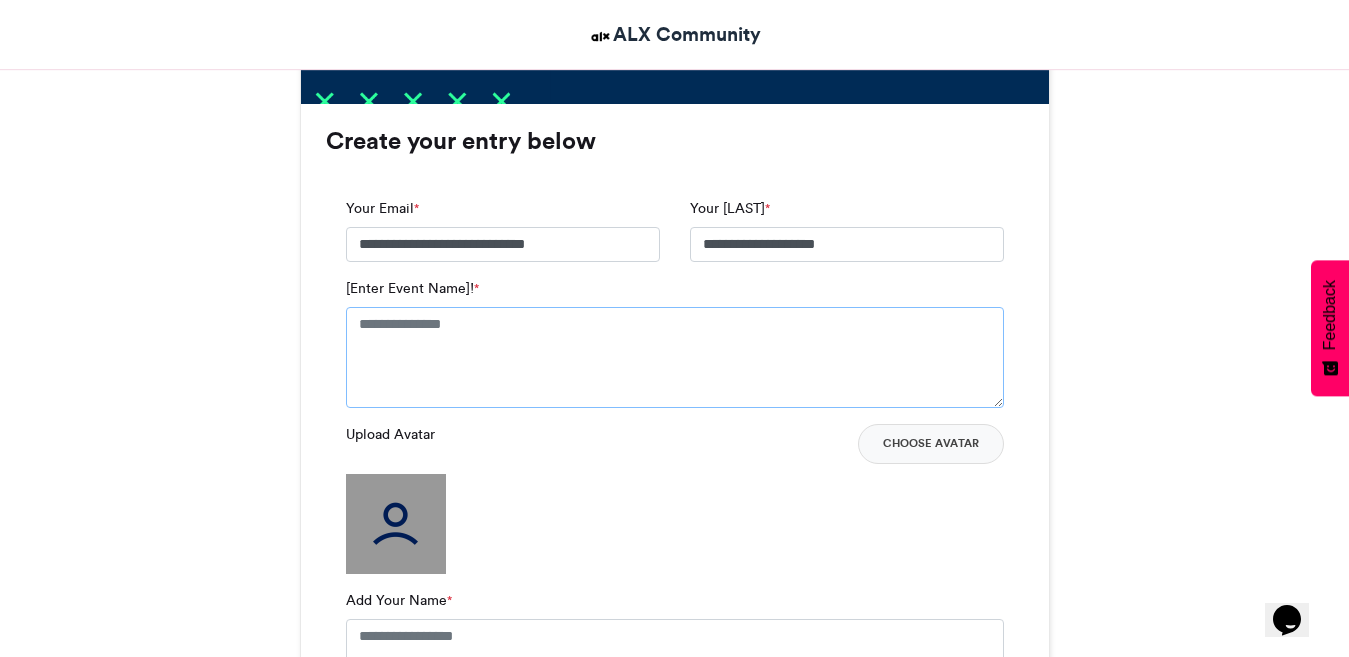 scroll, scrollTop: 1281, scrollLeft: 0, axis: vertical 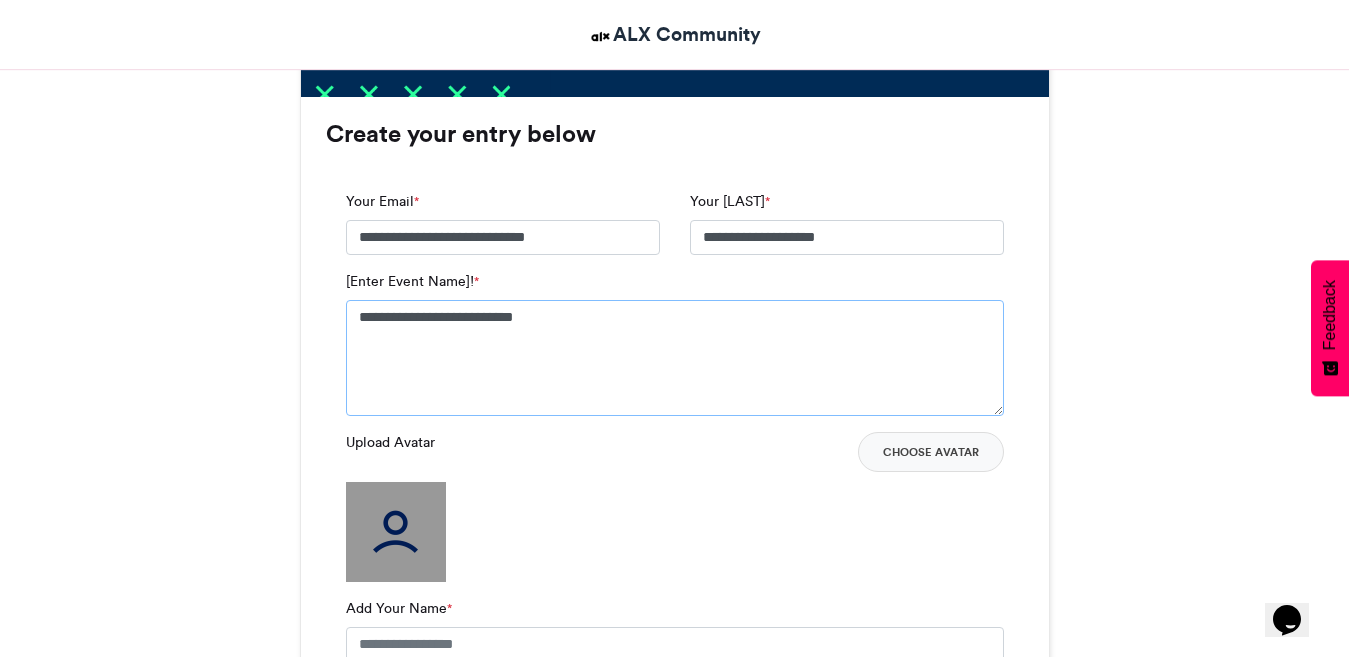 type on "**********" 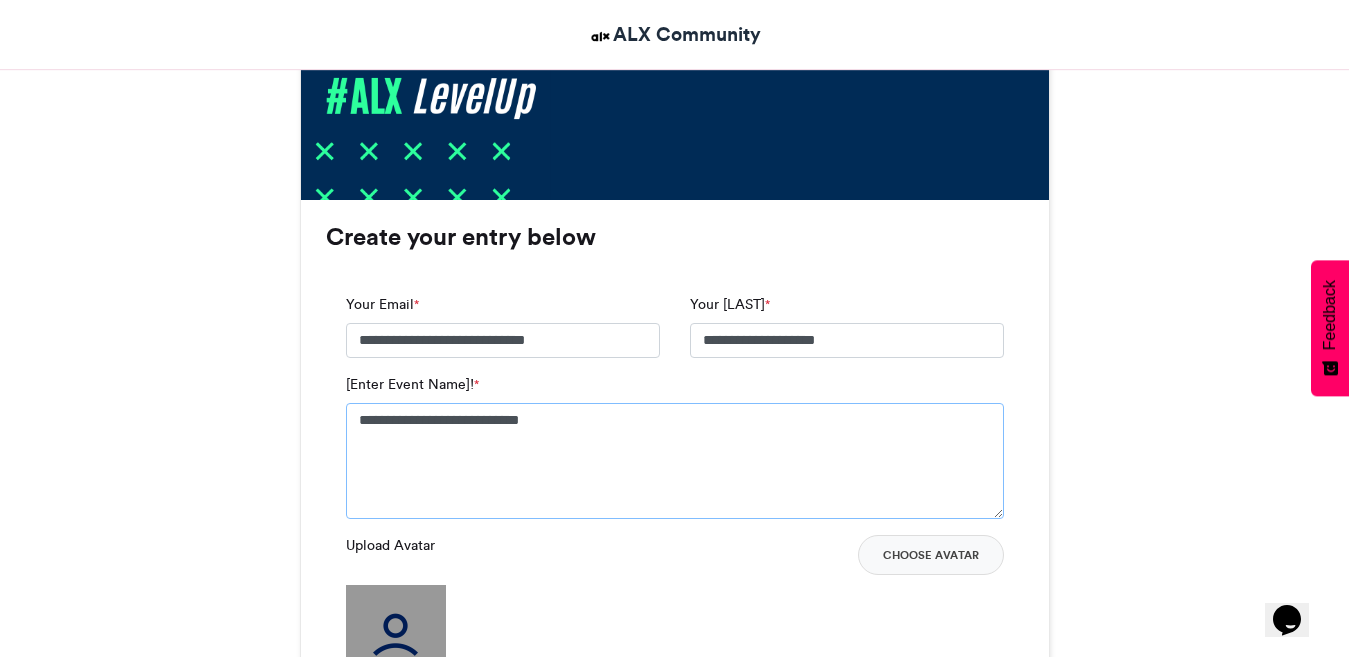 scroll, scrollTop: 1183, scrollLeft: 0, axis: vertical 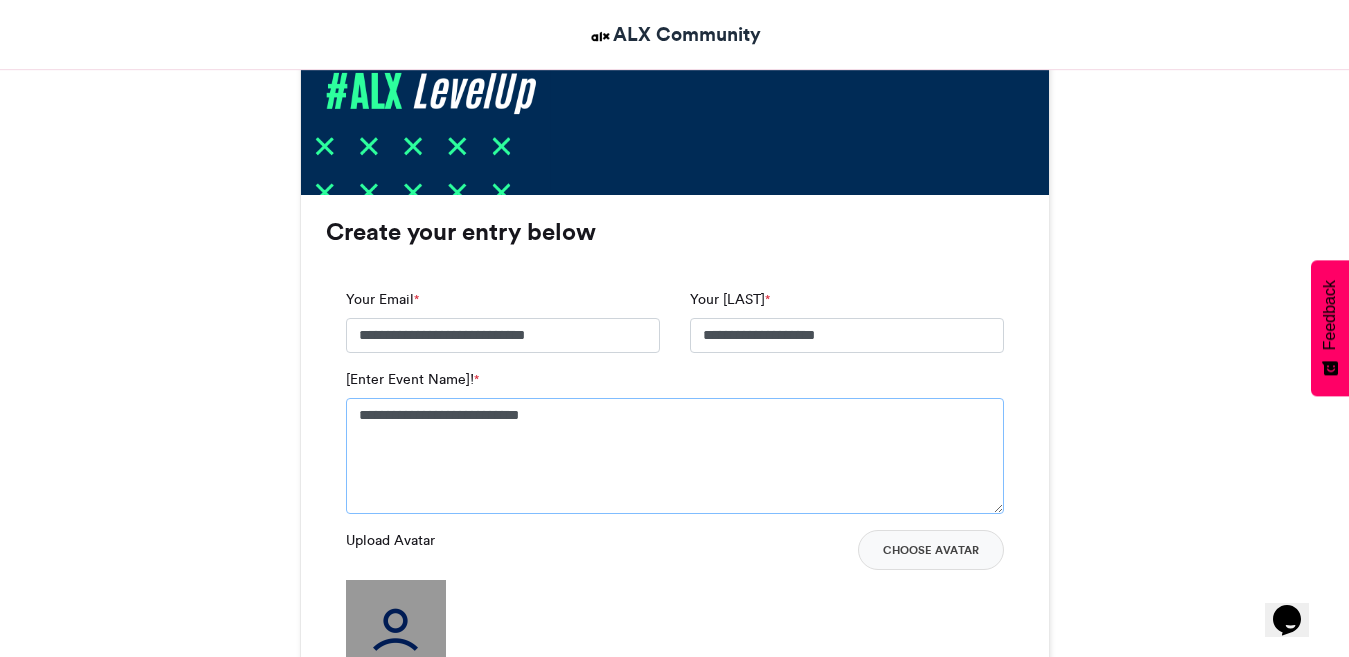 drag, startPoint x: 606, startPoint y: 414, endPoint x: 345, endPoint y: 461, distance: 265.19803 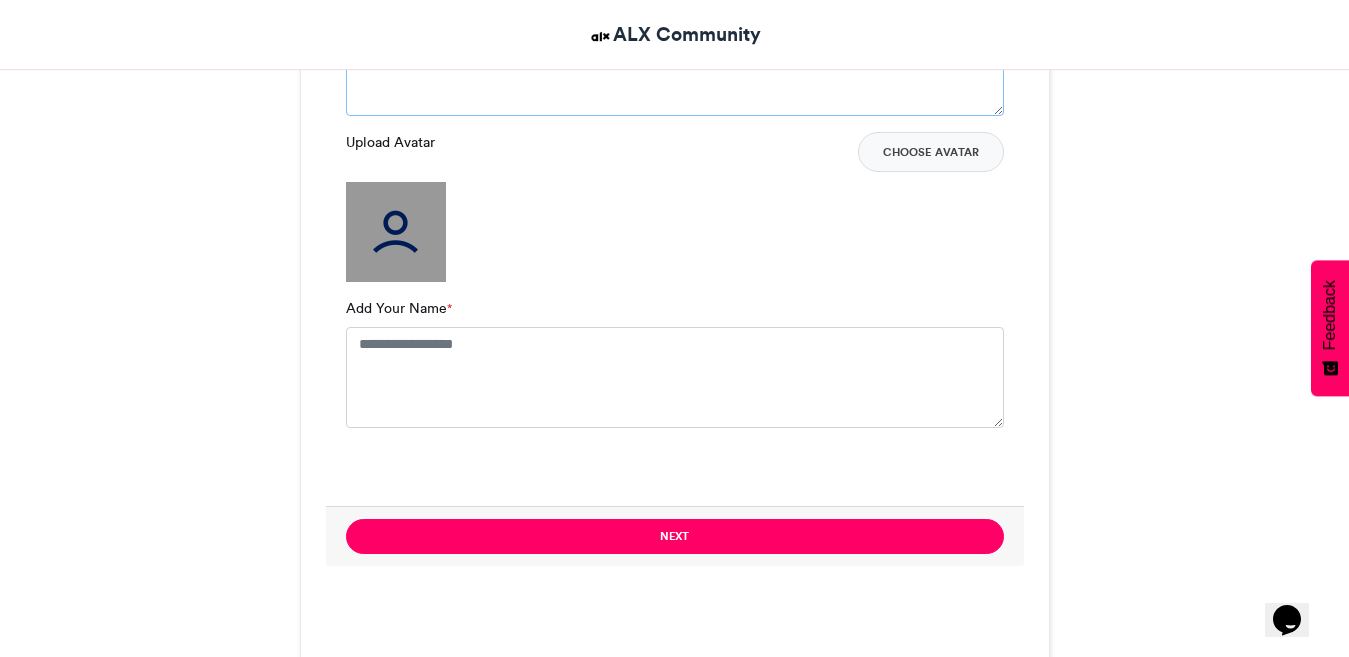 scroll, scrollTop: 1577, scrollLeft: 0, axis: vertical 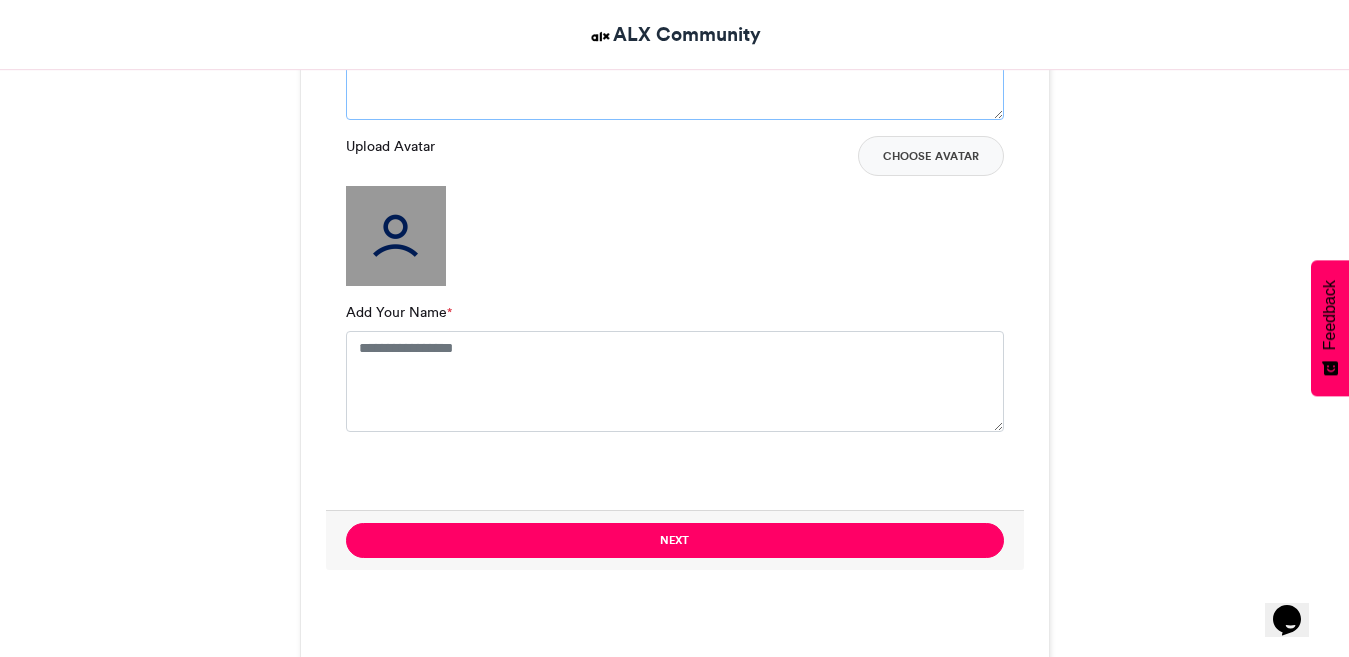 type on "**********" 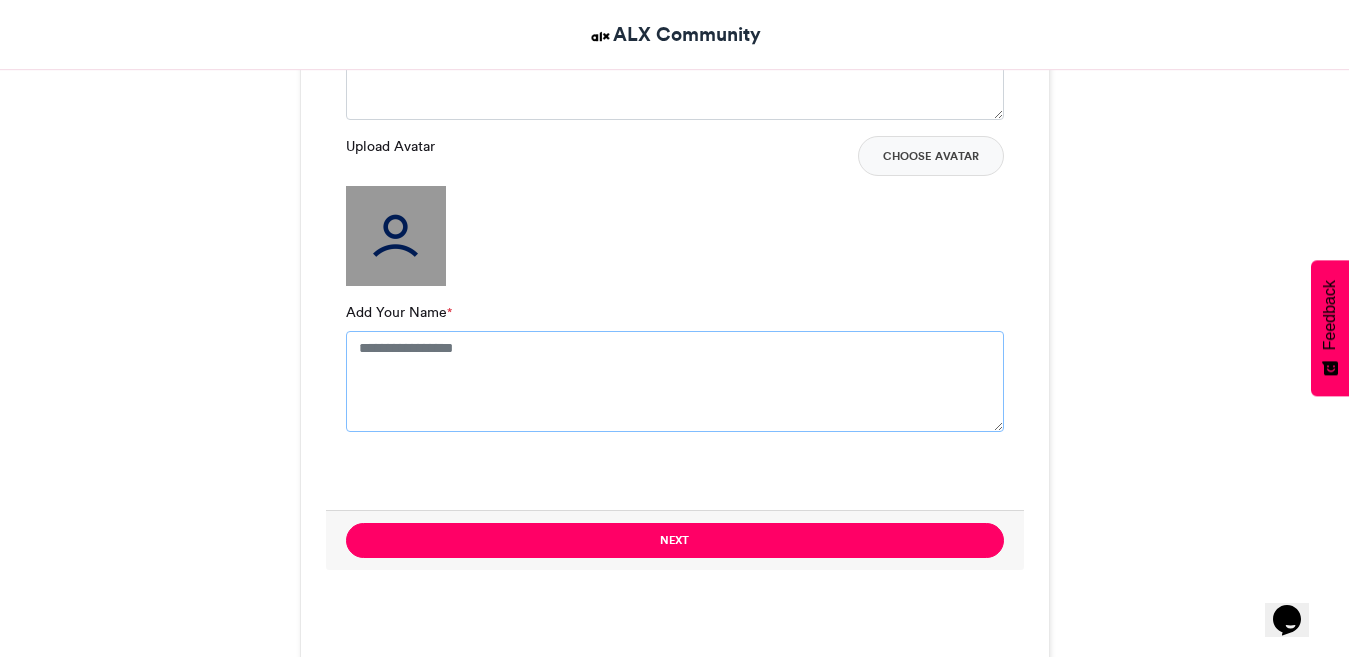 click on "Add Your Name  *" at bounding box center (675, 381) 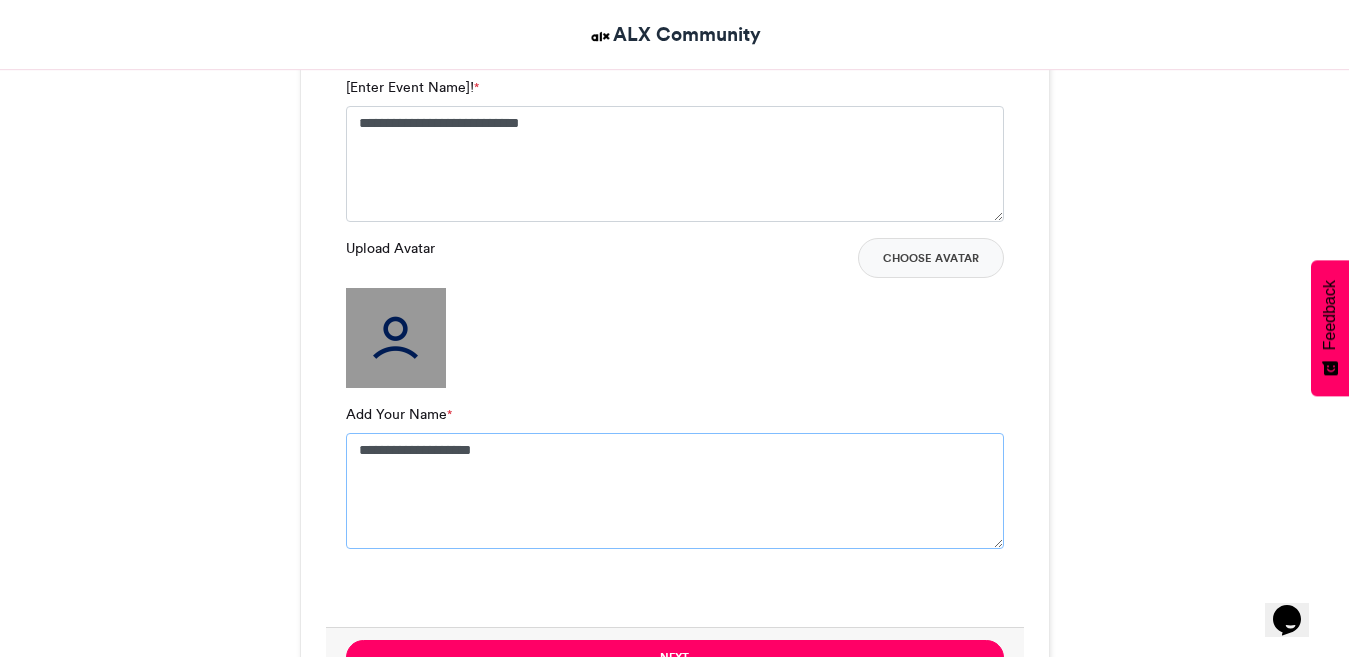 scroll, scrollTop: 1478, scrollLeft: 0, axis: vertical 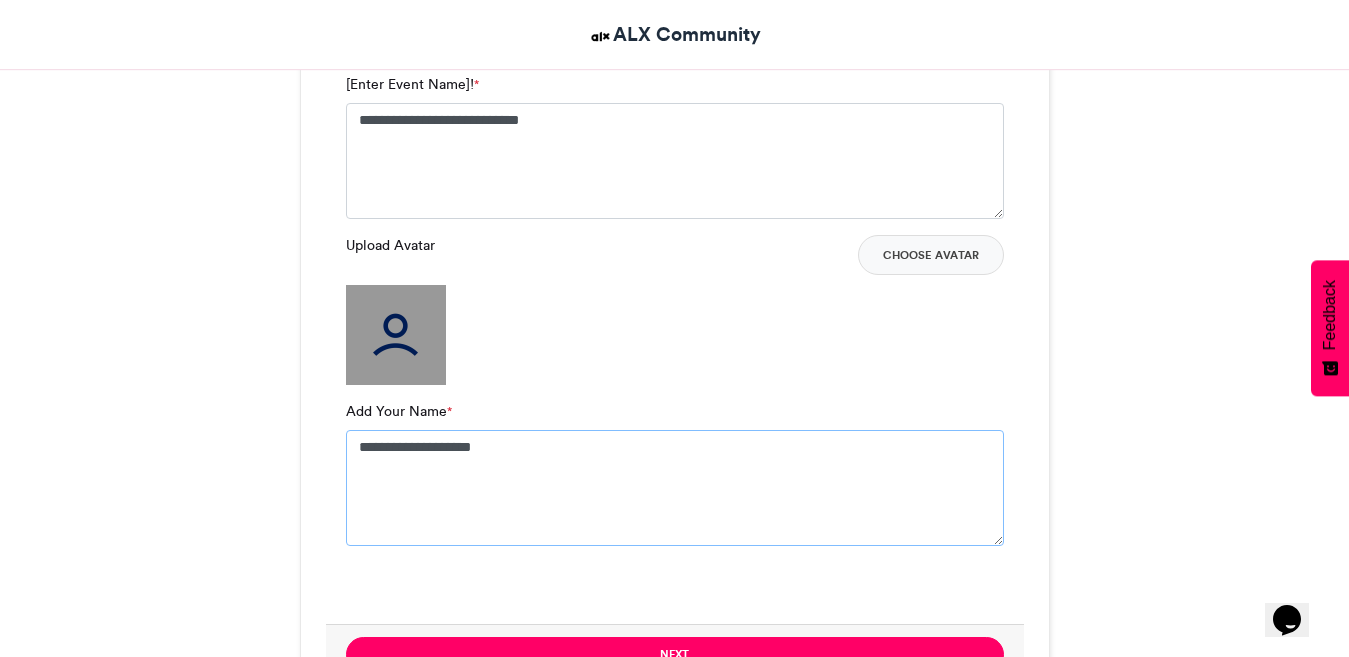 type on "**********" 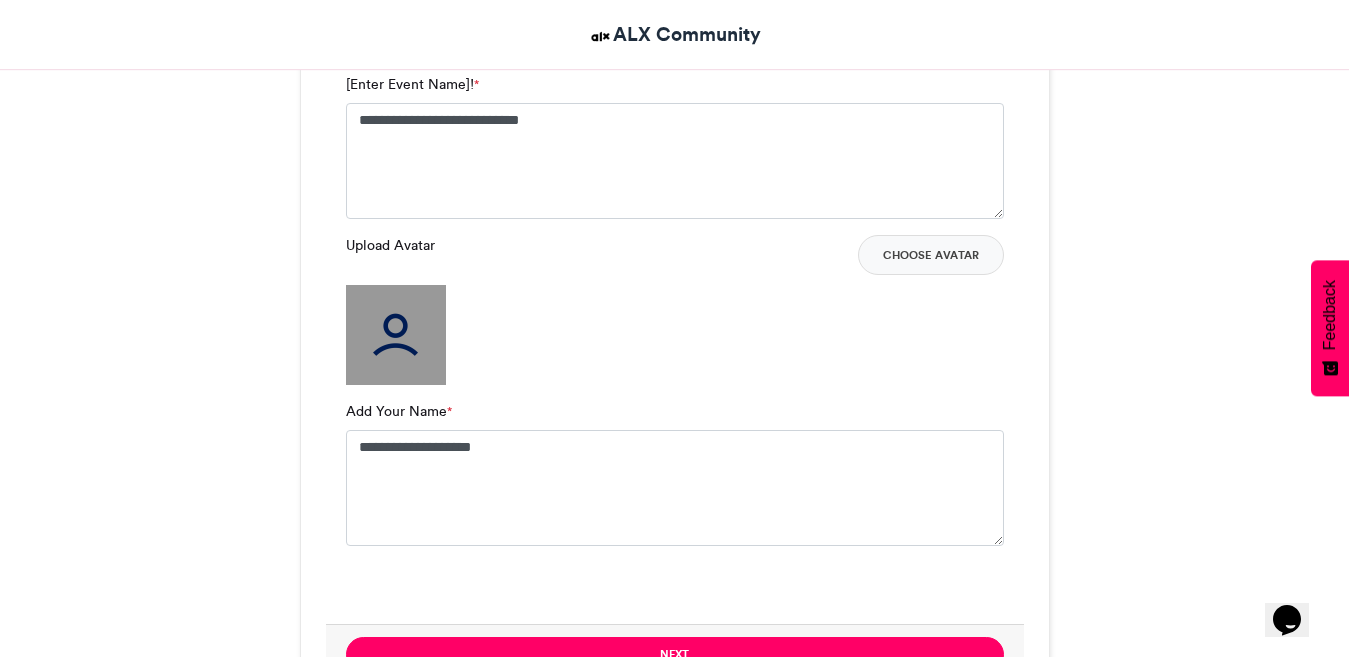click at bounding box center (396, 335) 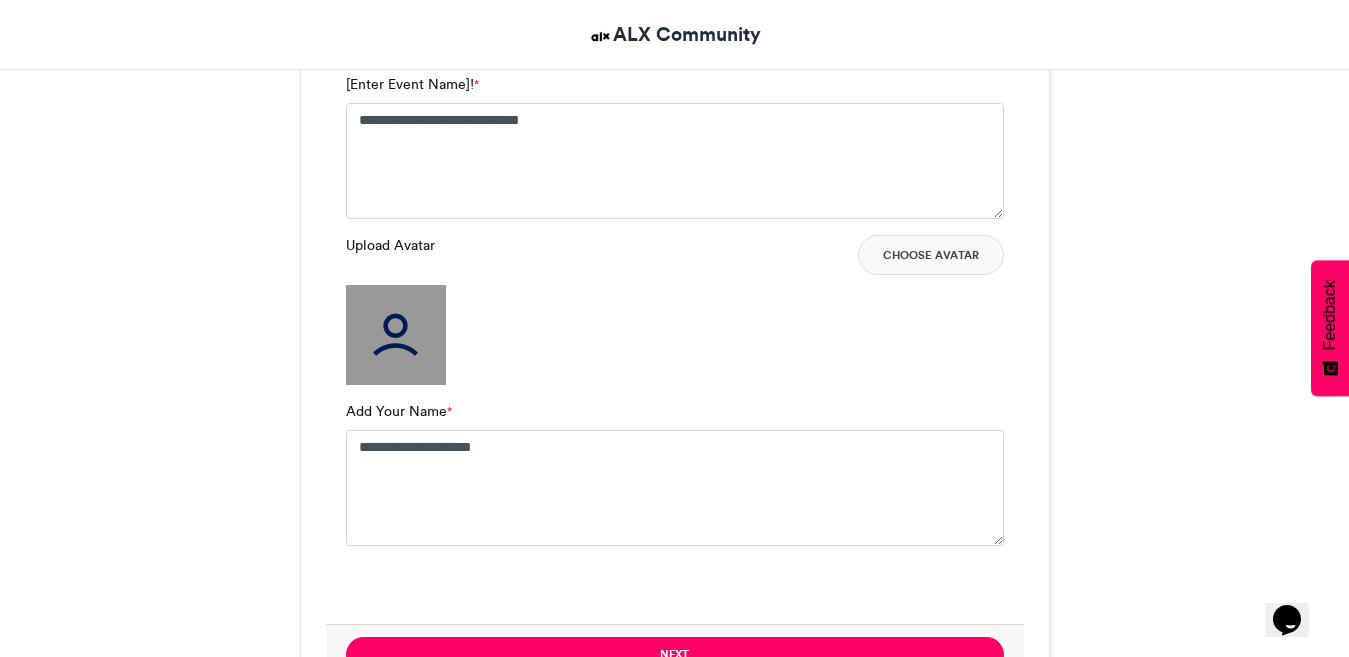 click at bounding box center (396, 335) 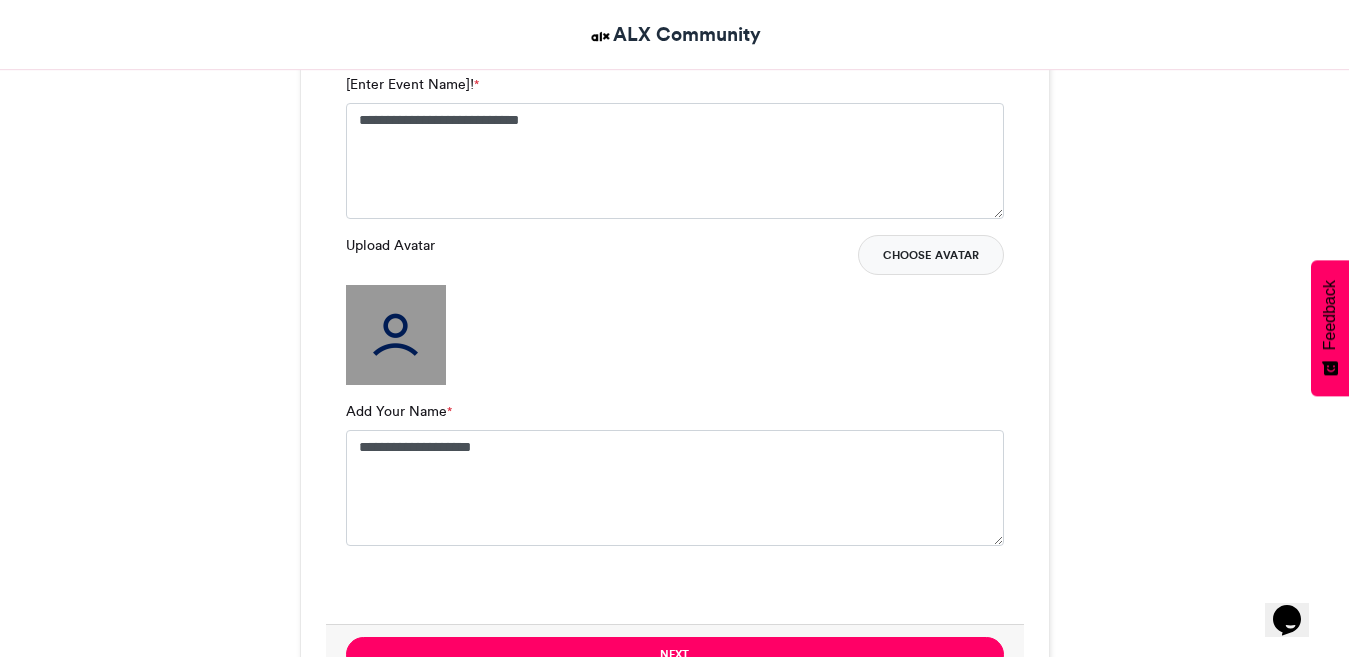 click on "Choose Avatar" at bounding box center (931, 255) 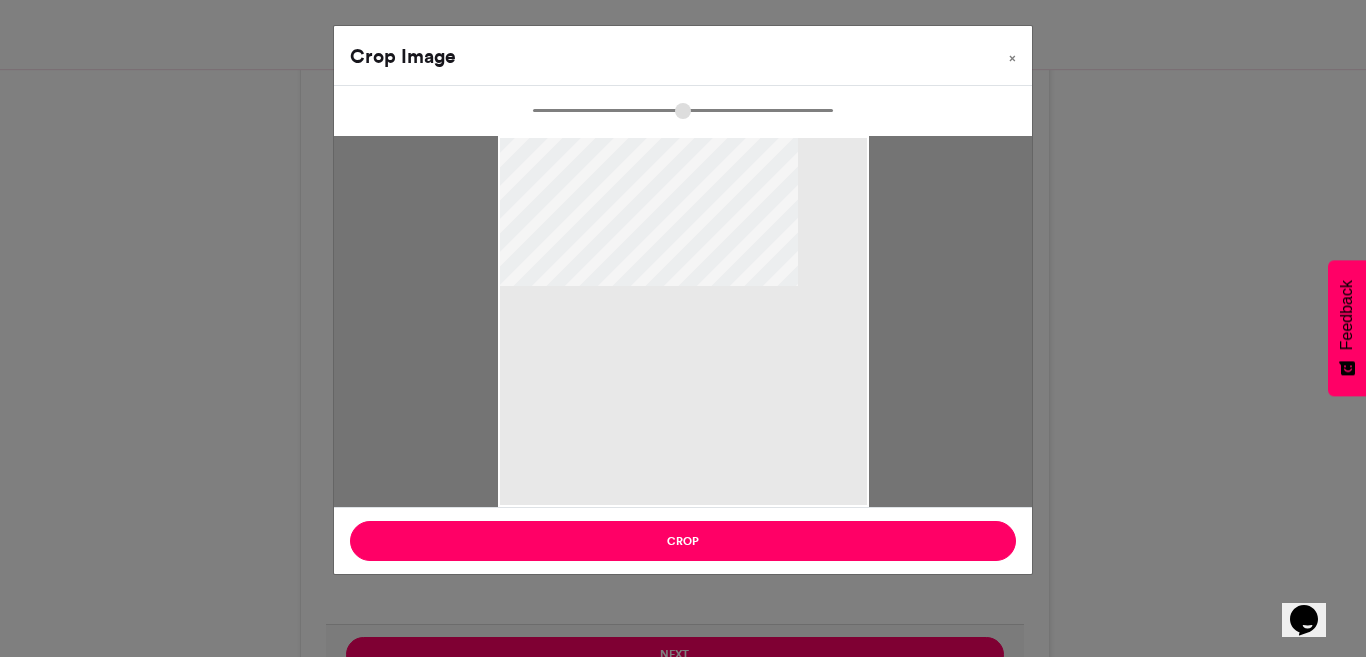 type on "******" 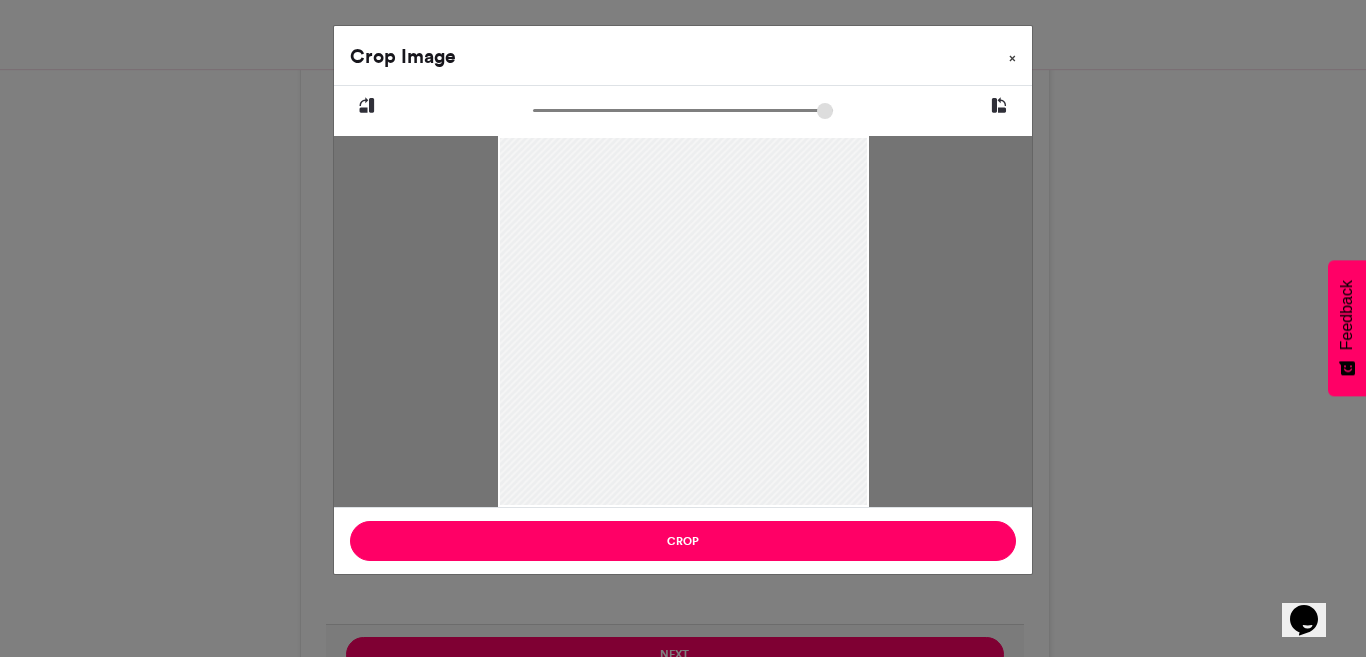click on "×" at bounding box center [1012, 54] 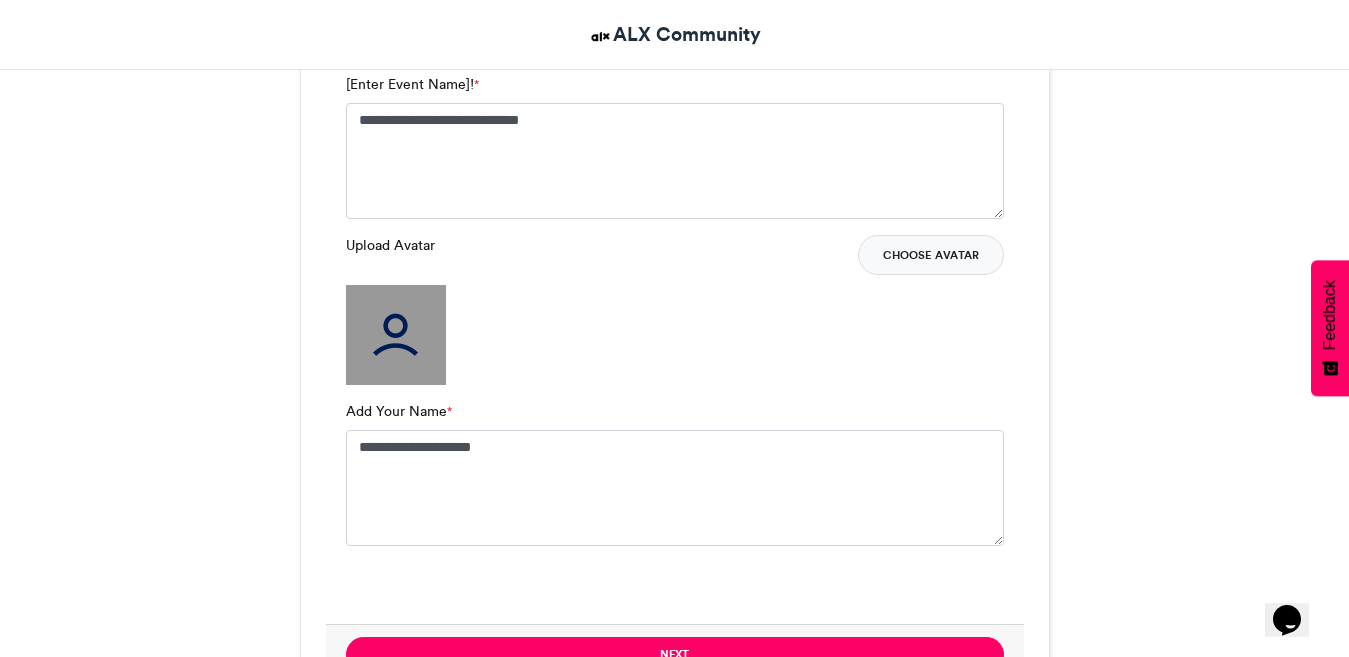 click on "Choose Avatar" at bounding box center (931, 255) 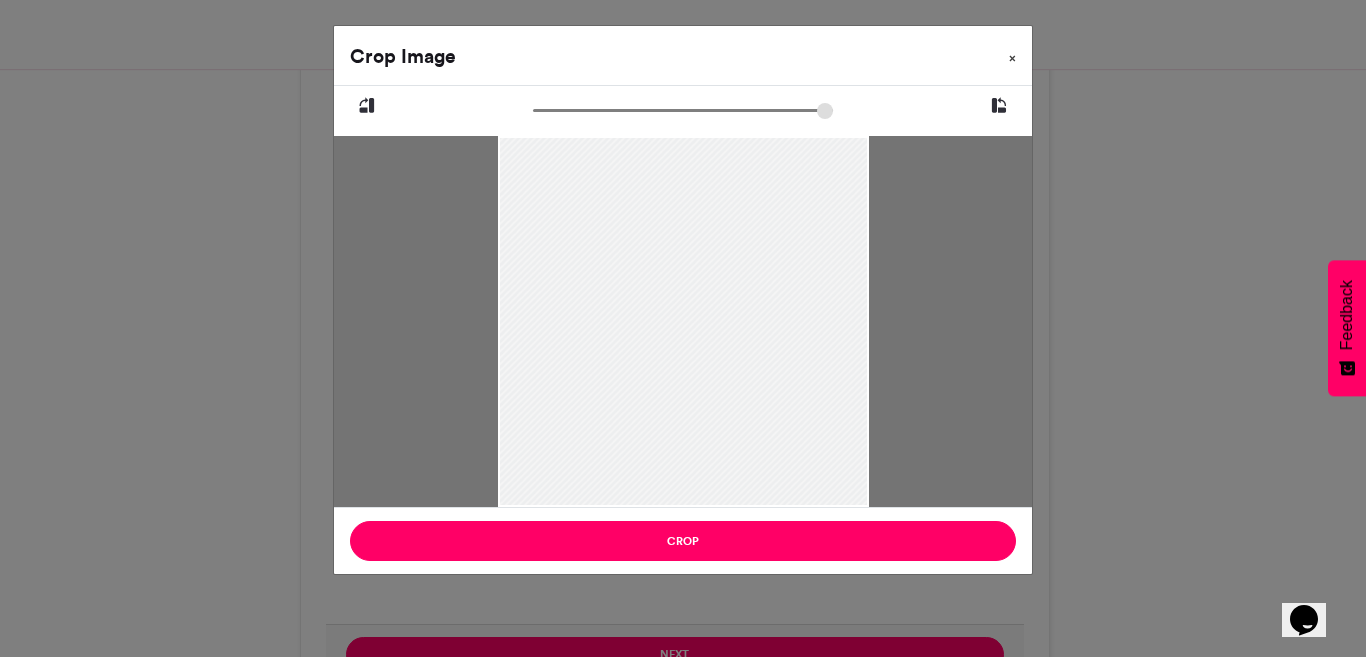 click on "×" at bounding box center [1012, 54] 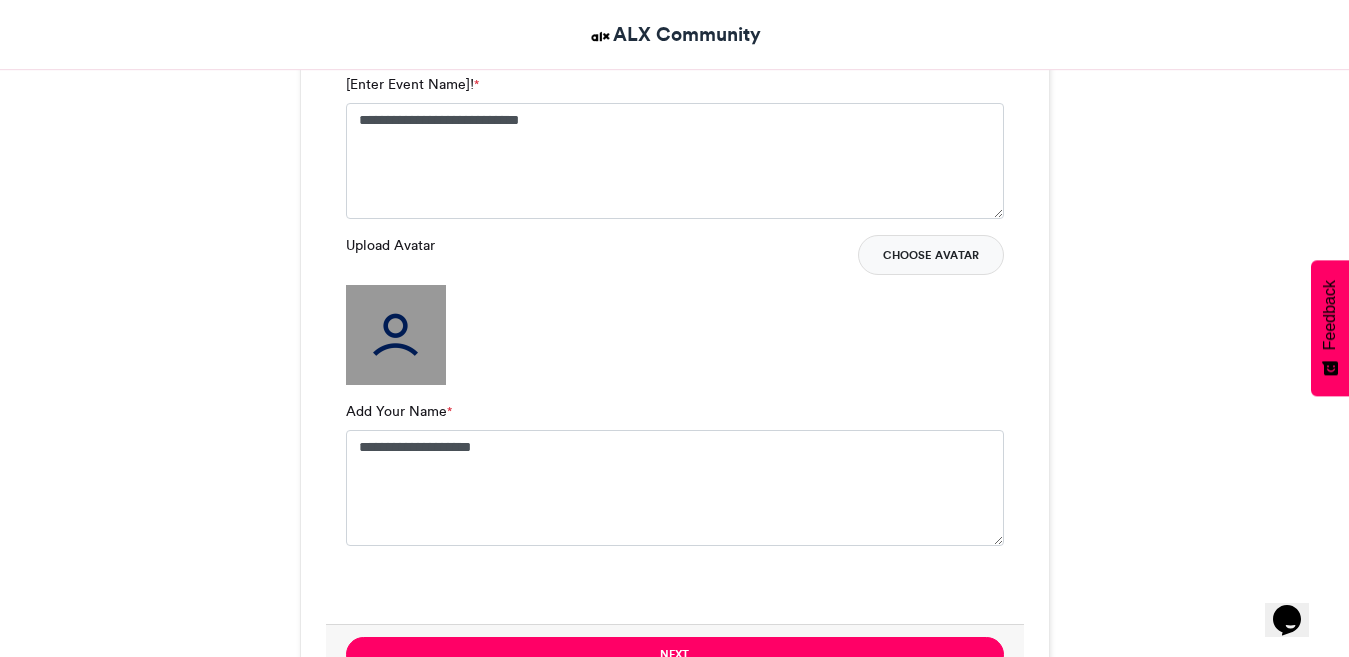 click on "Choose Avatar" at bounding box center (931, 255) 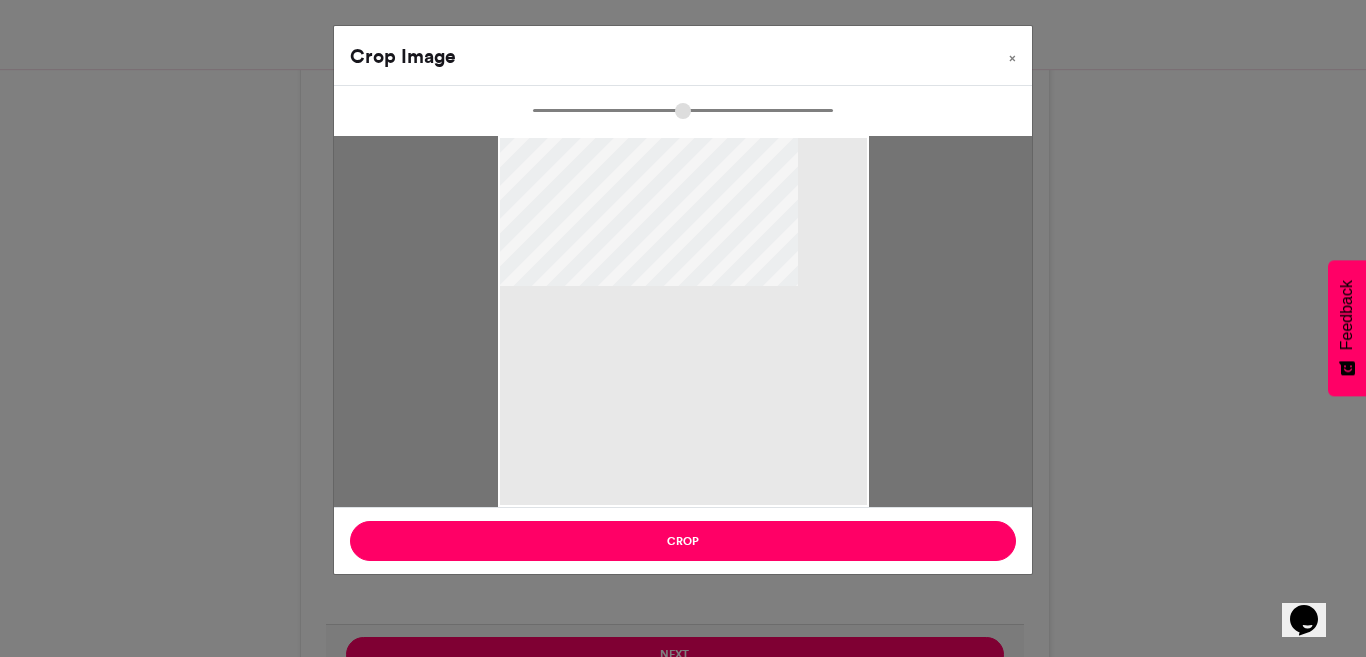 type on "******" 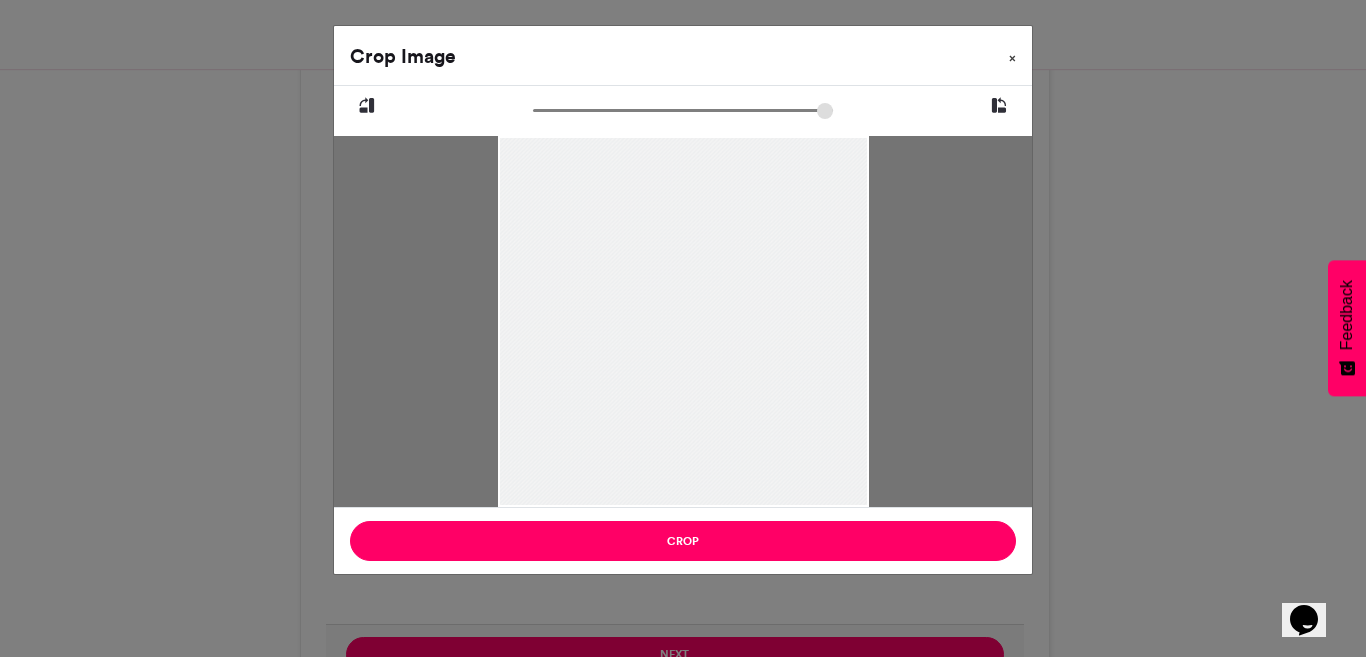 click on "×" at bounding box center (1012, 54) 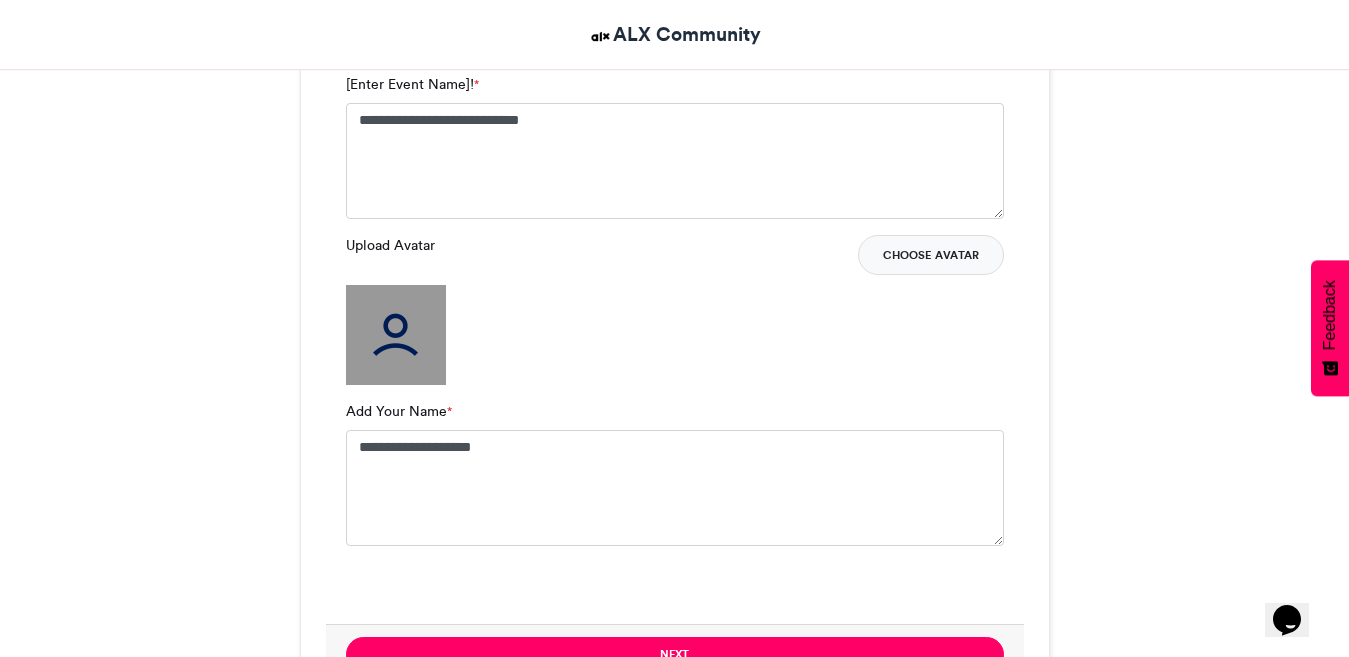 click on "Choose Avatar" at bounding box center [931, 255] 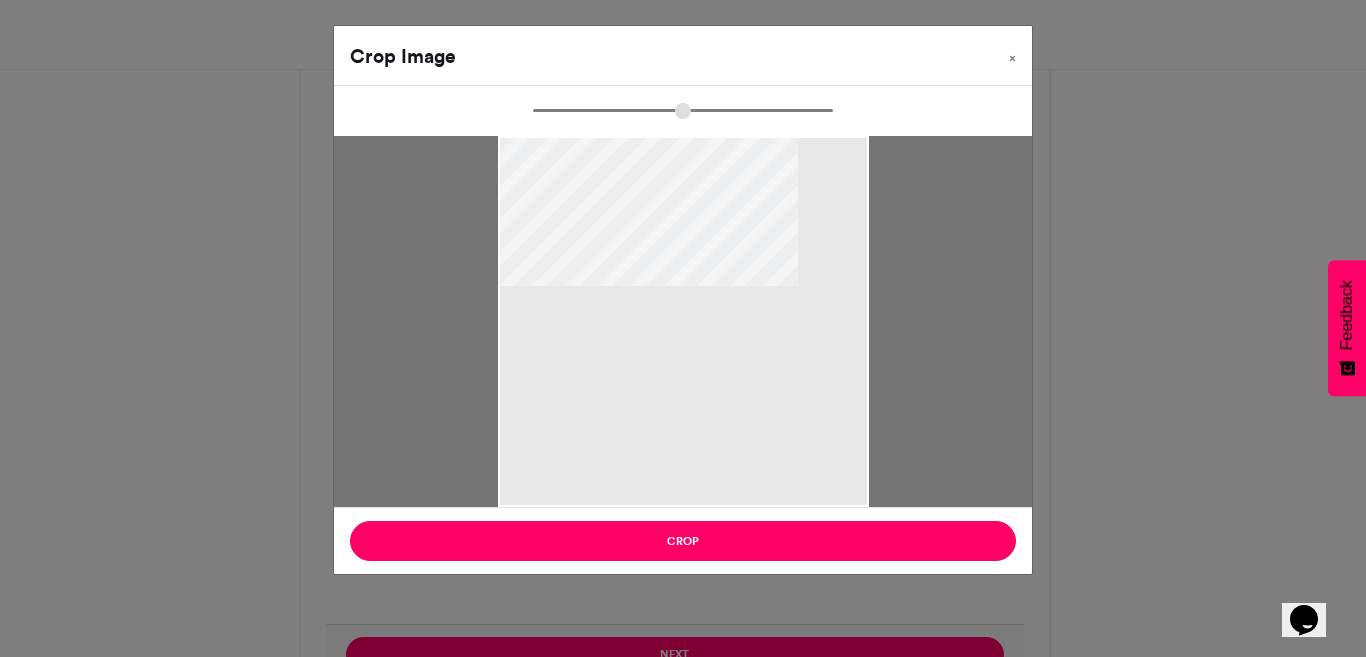 type on "******" 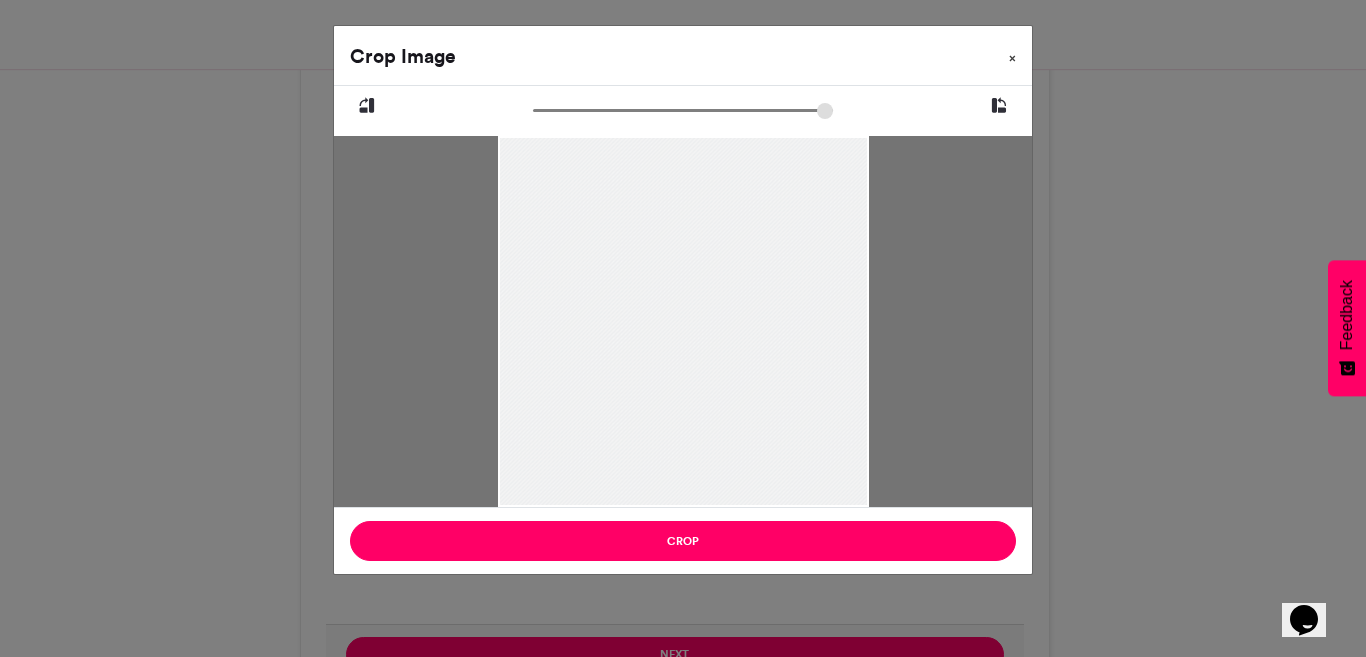 click on "×" at bounding box center [1012, 58] 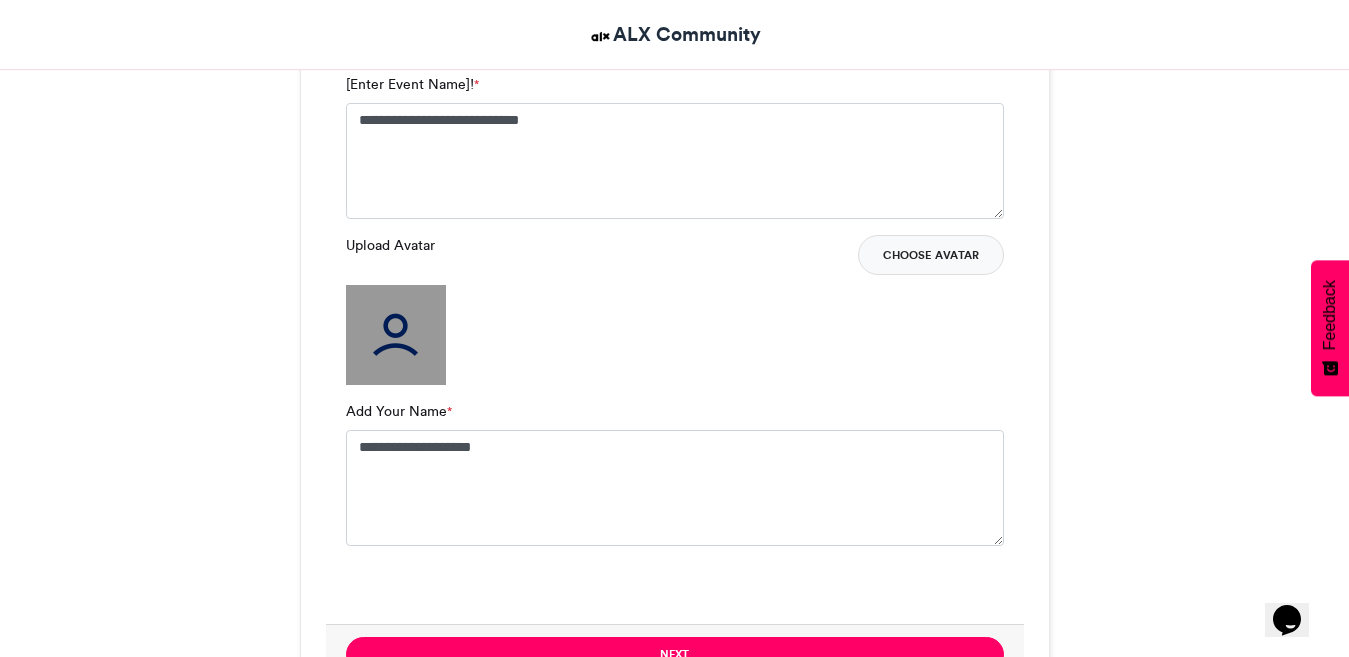 click on "Choose Avatar" at bounding box center (931, 255) 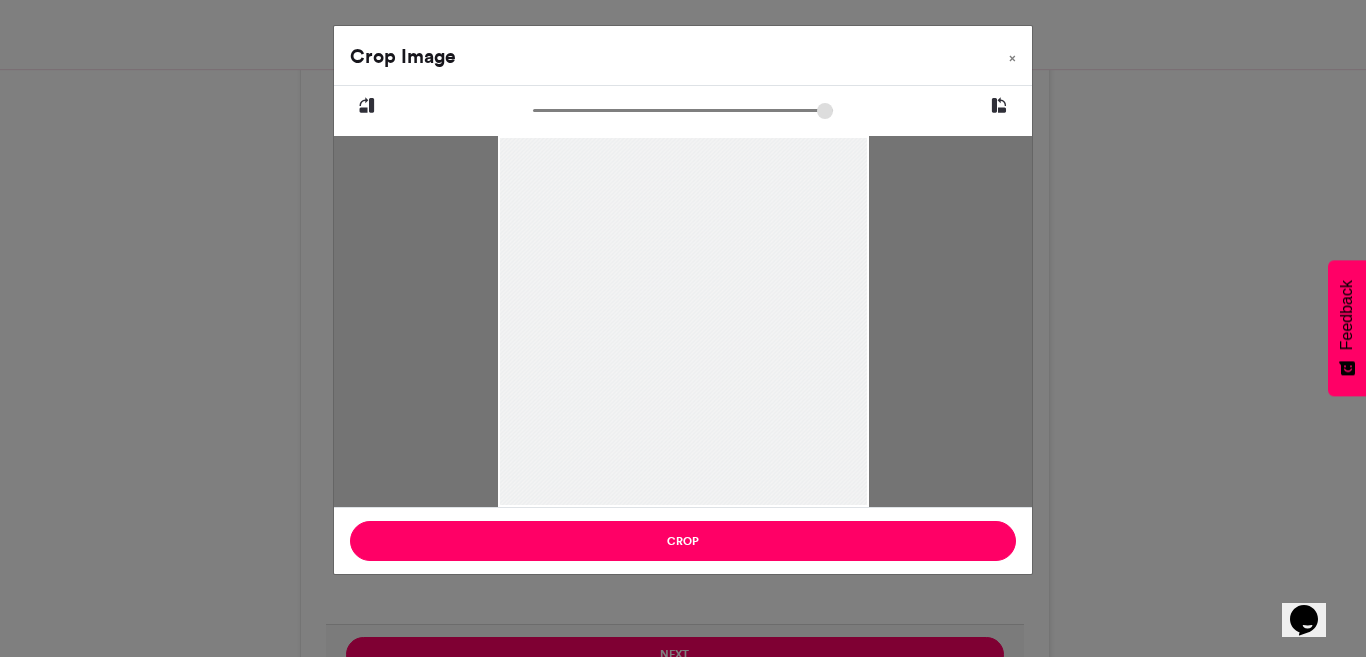 click on "Crop Image" at bounding box center (403, 56) 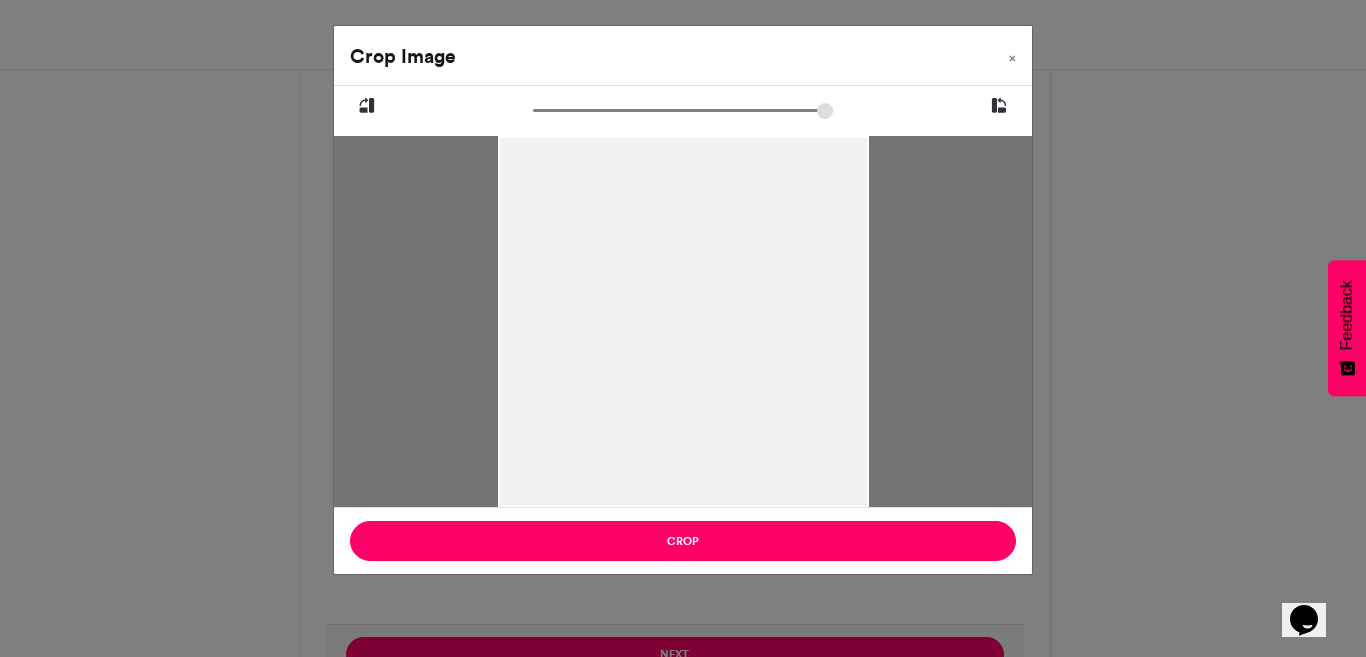 drag, startPoint x: 498, startPoint y: 241, endPoint x: 465, endPoint y: 217, distance: 40.804413 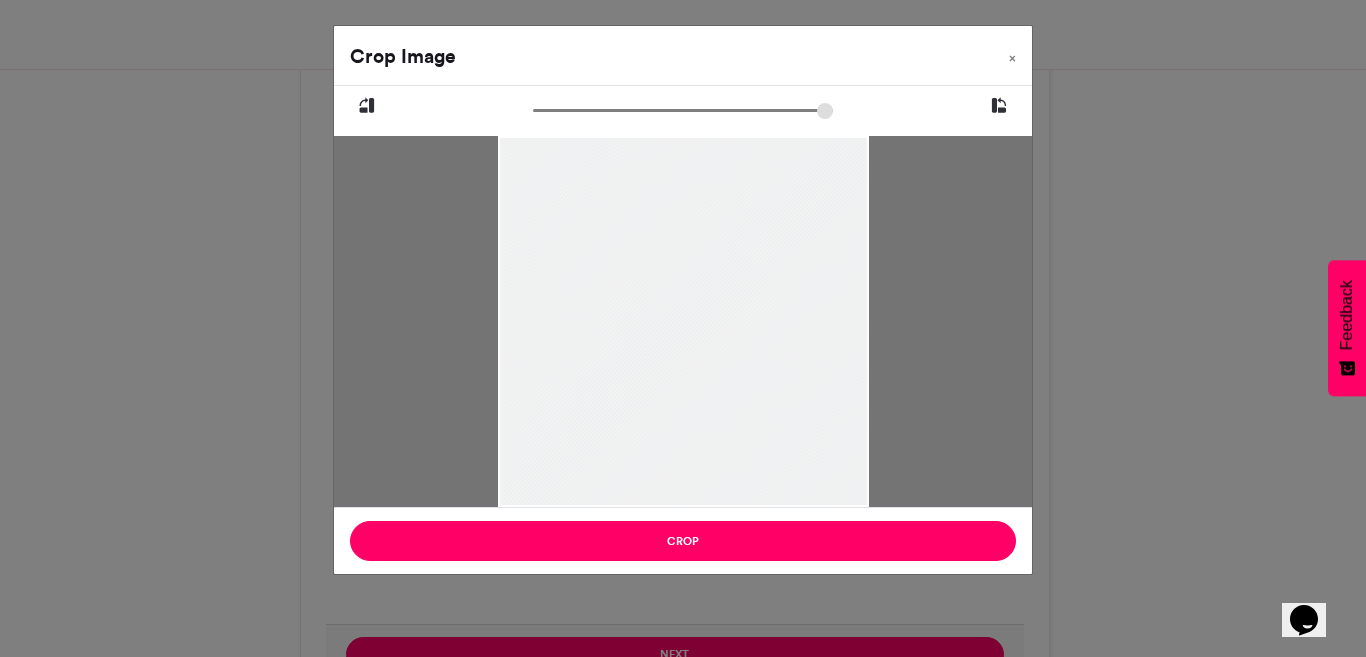 drag, startPoint x: 648, startPoint y: 218, endPoint x: 662, endPoint y: 446, distance: 228.42941 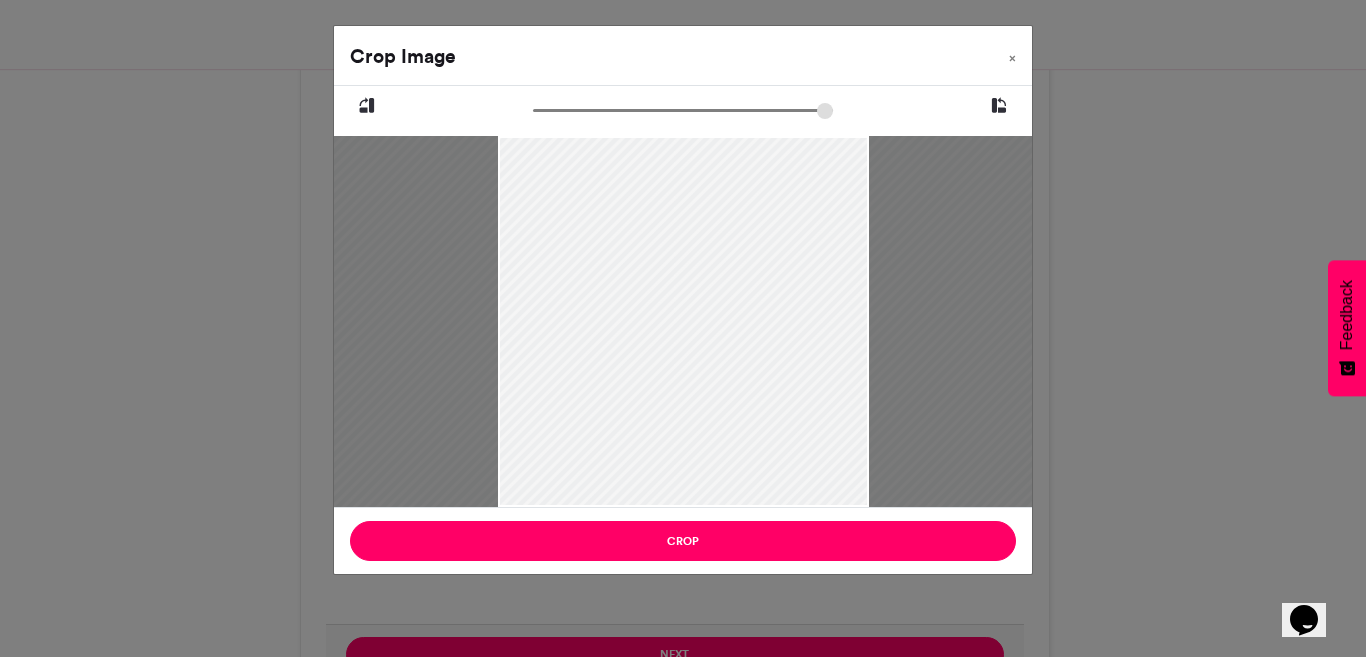 drag, startPoint x: 546, startPoint y: 113, endPoint x: 572, endPoint y: 195, distance: 86.023254 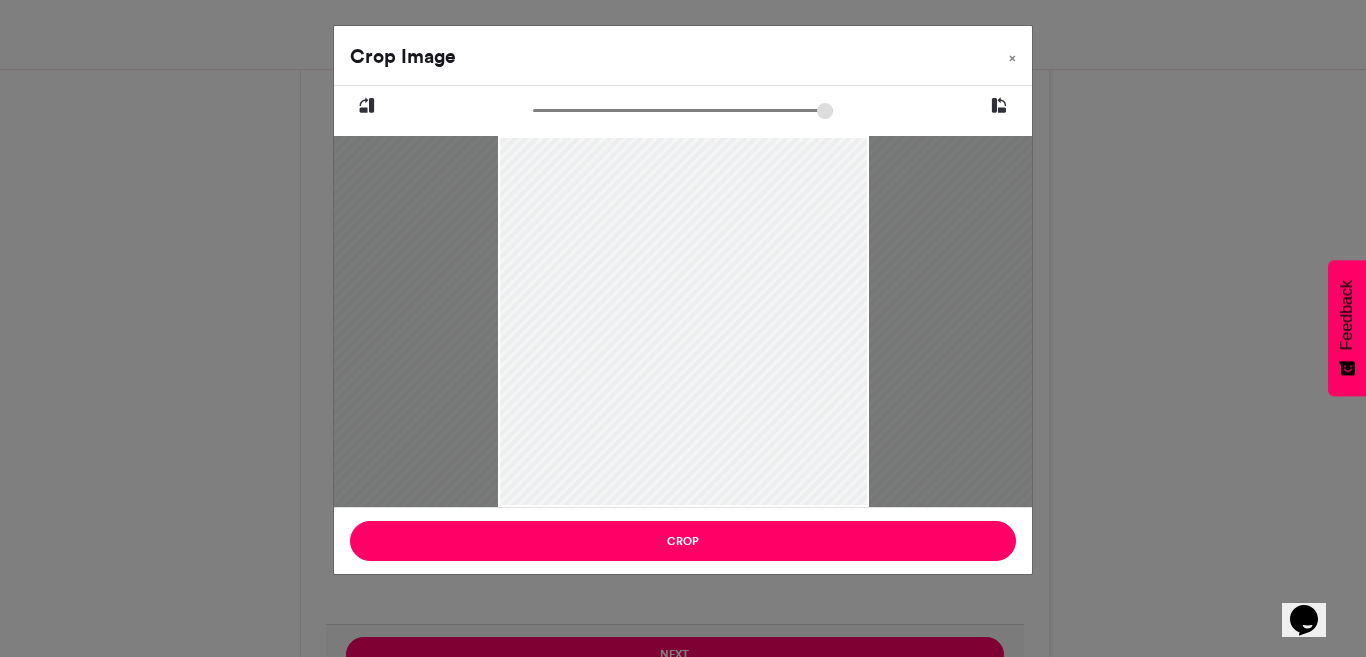drag, startPoint x: 639, startPoint y: 301, endPoint x: 702, endPoint y: 296, distance: 63.1981 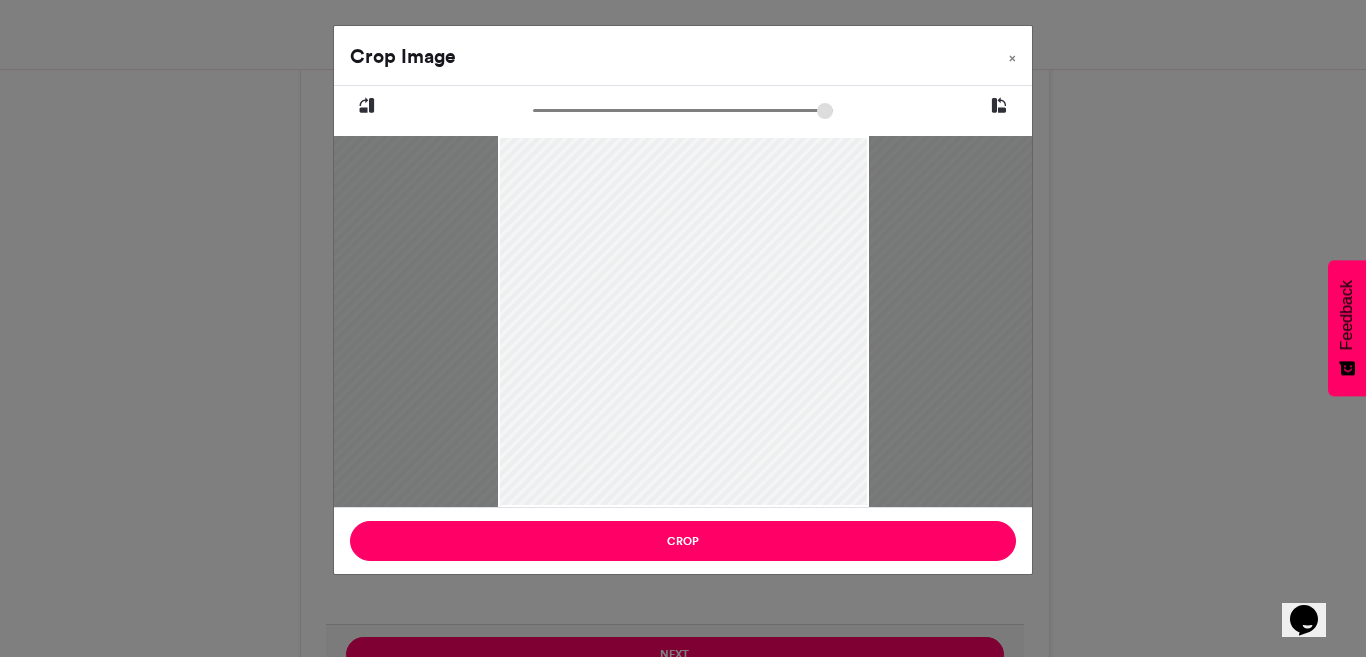 drag, startPoint x: 627, startPoint y: 109, endPoint x: 585, endPoint y: 114, distance: 42.296574 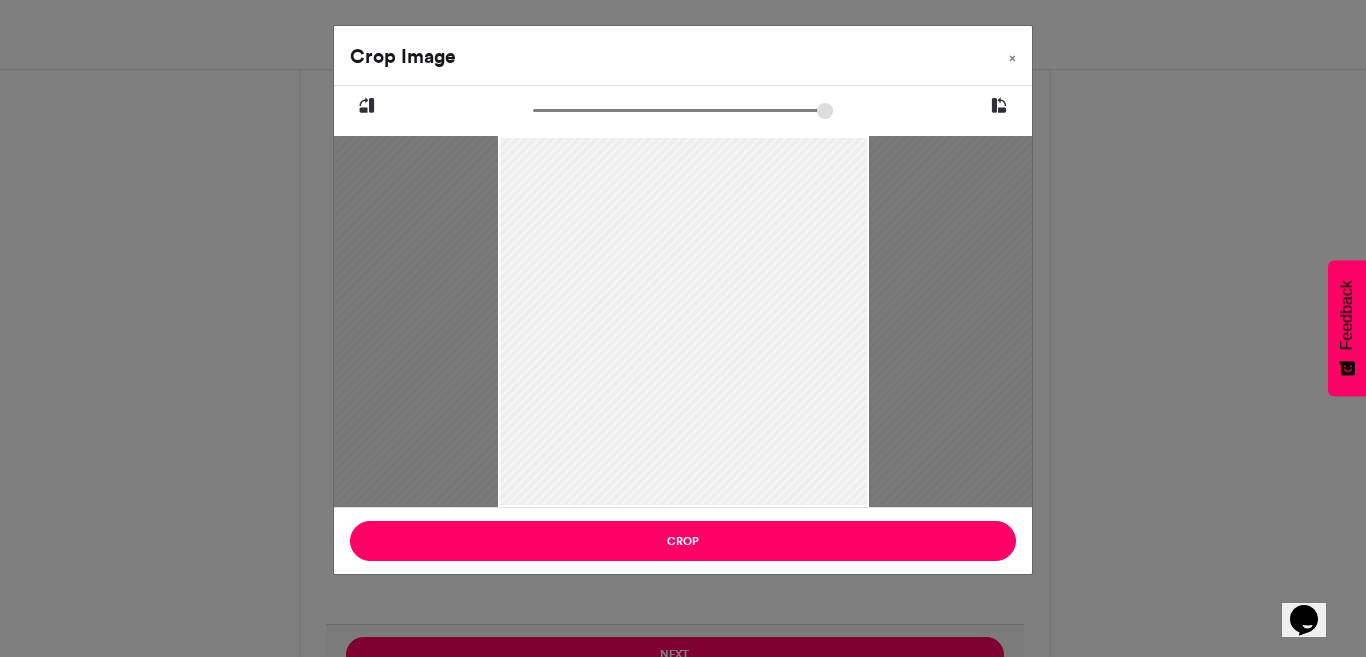 type on "******" 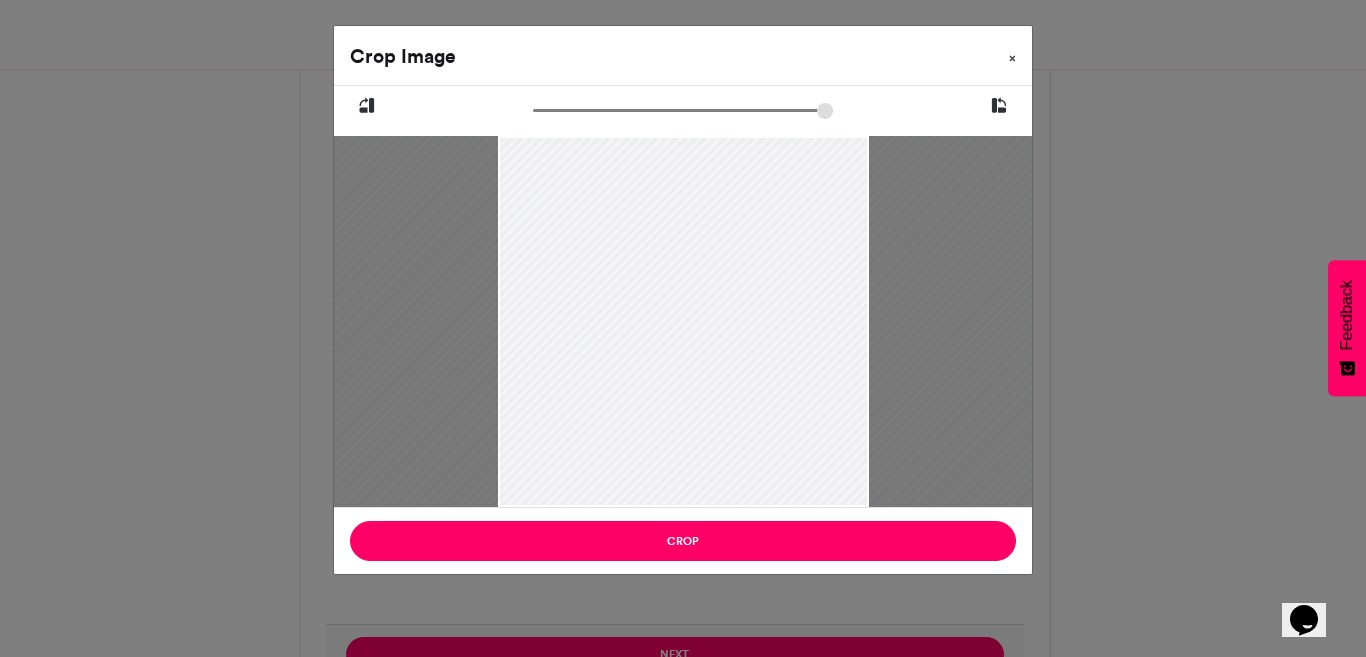 click on "×" at bounding box center [1012, 58] 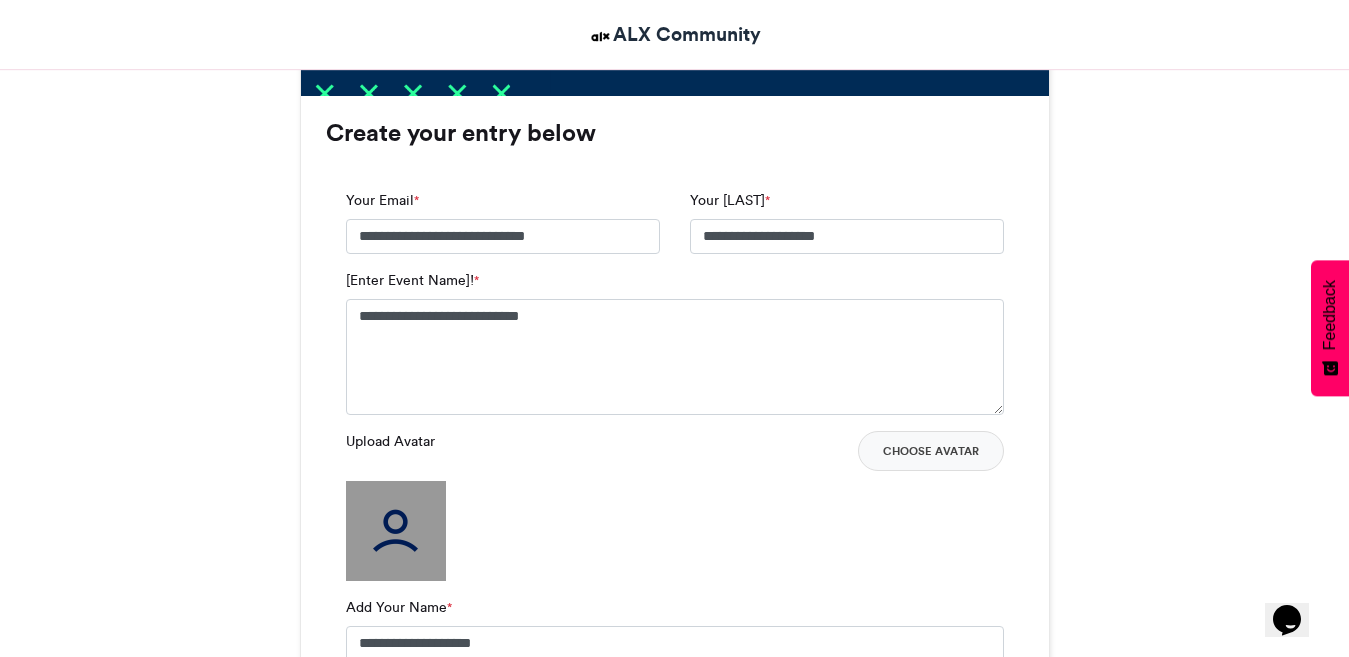 scroll, scrollTop: 1281, scrollLeft: 0, axis: vertical 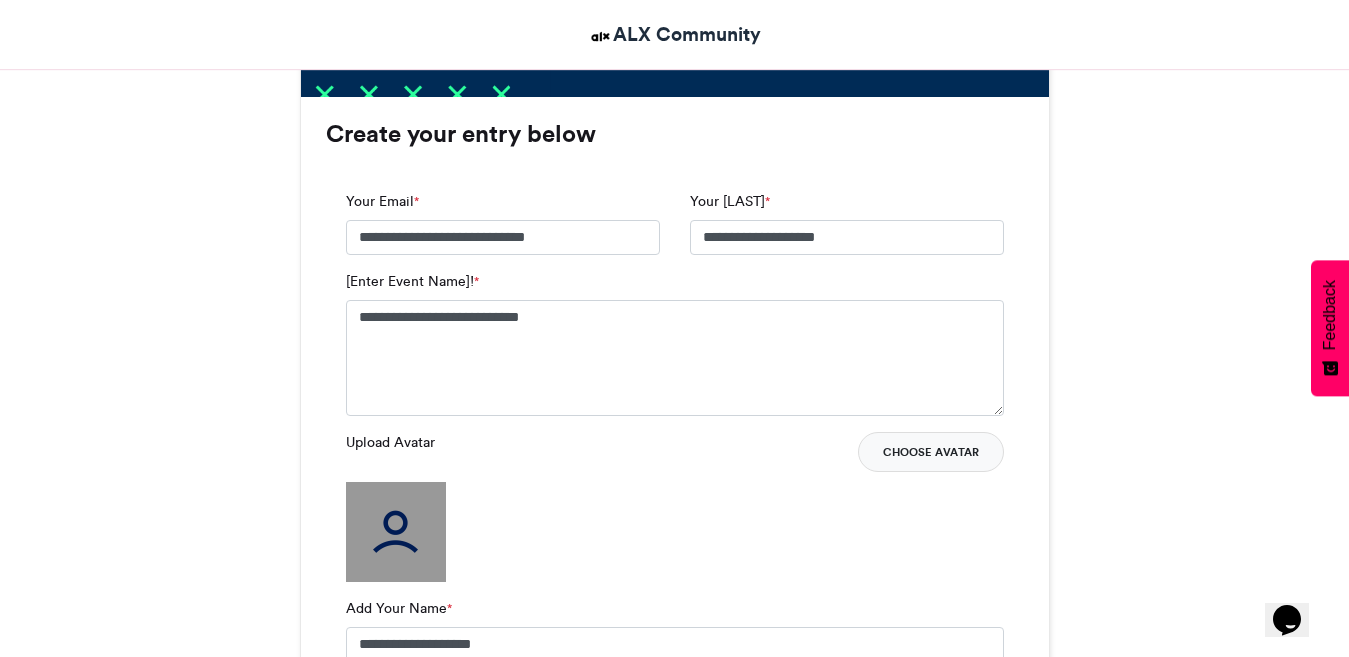 click on "Choose Avatar" at bounding box center [931, 452] 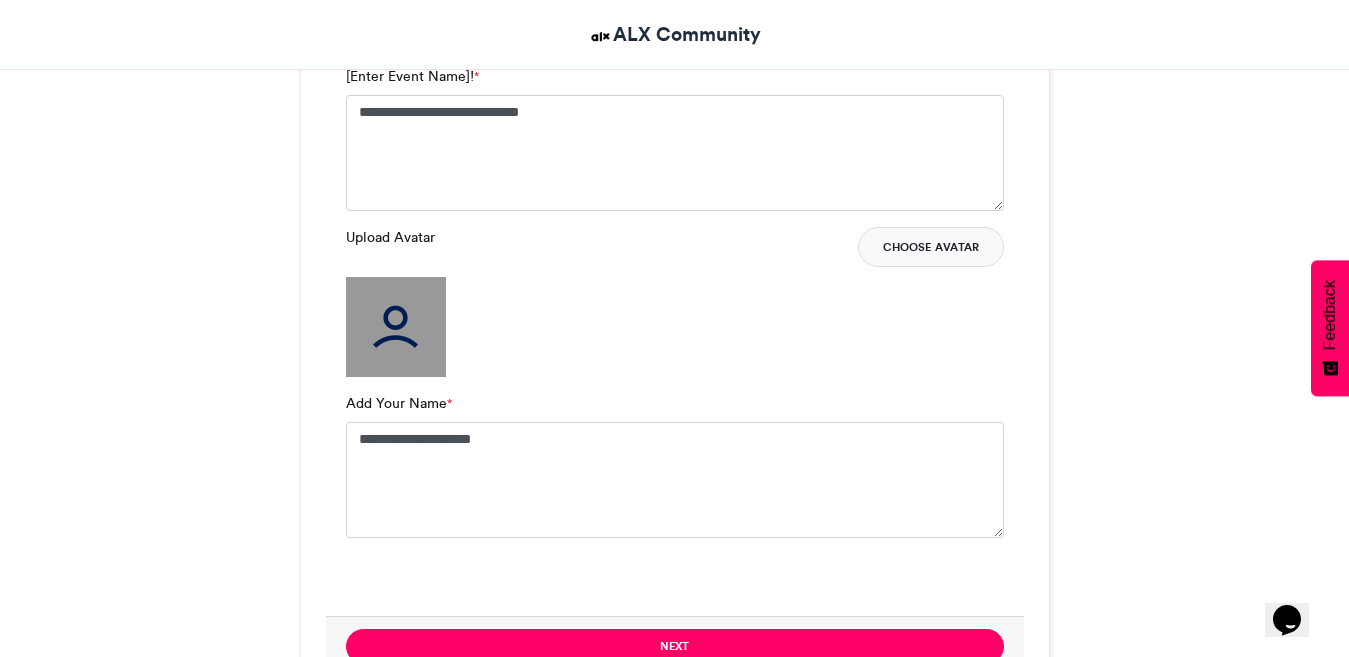 scroll, scrollTop: 1478, scrollLeft: 0, axis: vertical 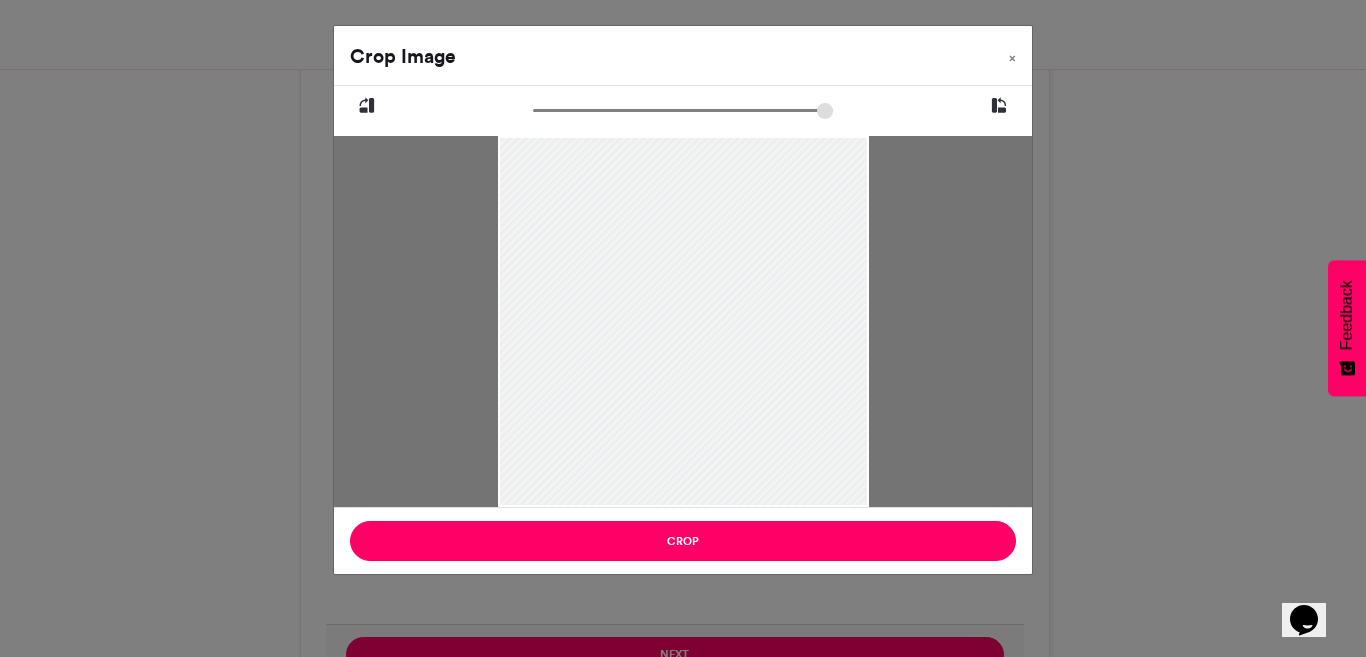 drag, startPoint x: 610, startPoint y: 307, endPoint x: 609, endPoint y: 287, distance: 20.024984 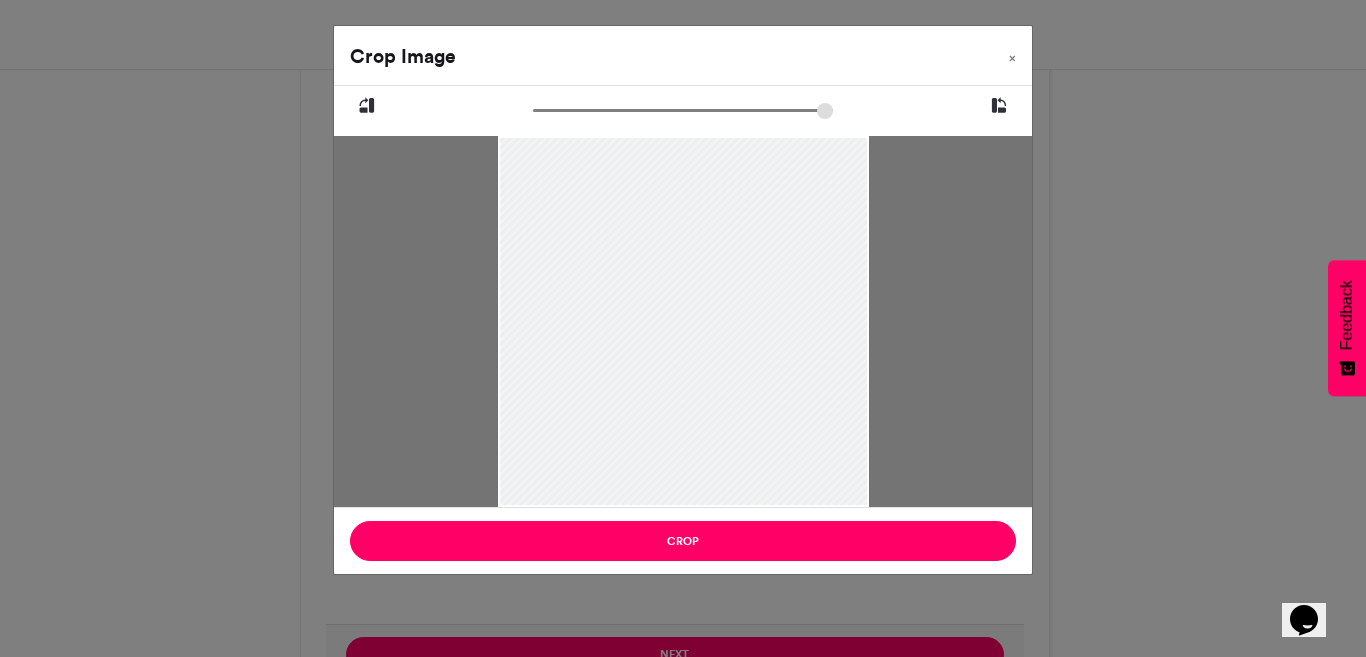 click at bounding box center (683, 301) 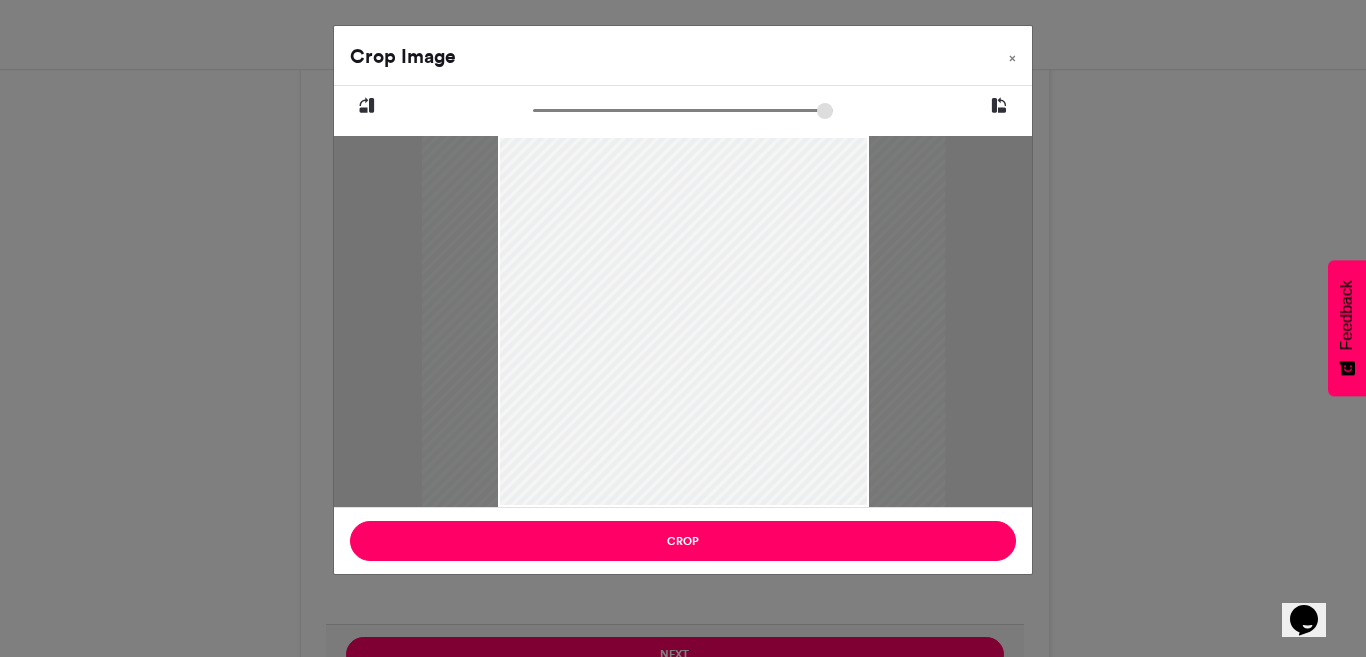 drag, startPoint x: 547, startPoint y: 113, endPoint x: 563, endPoint y: 115, distance: 16.124516 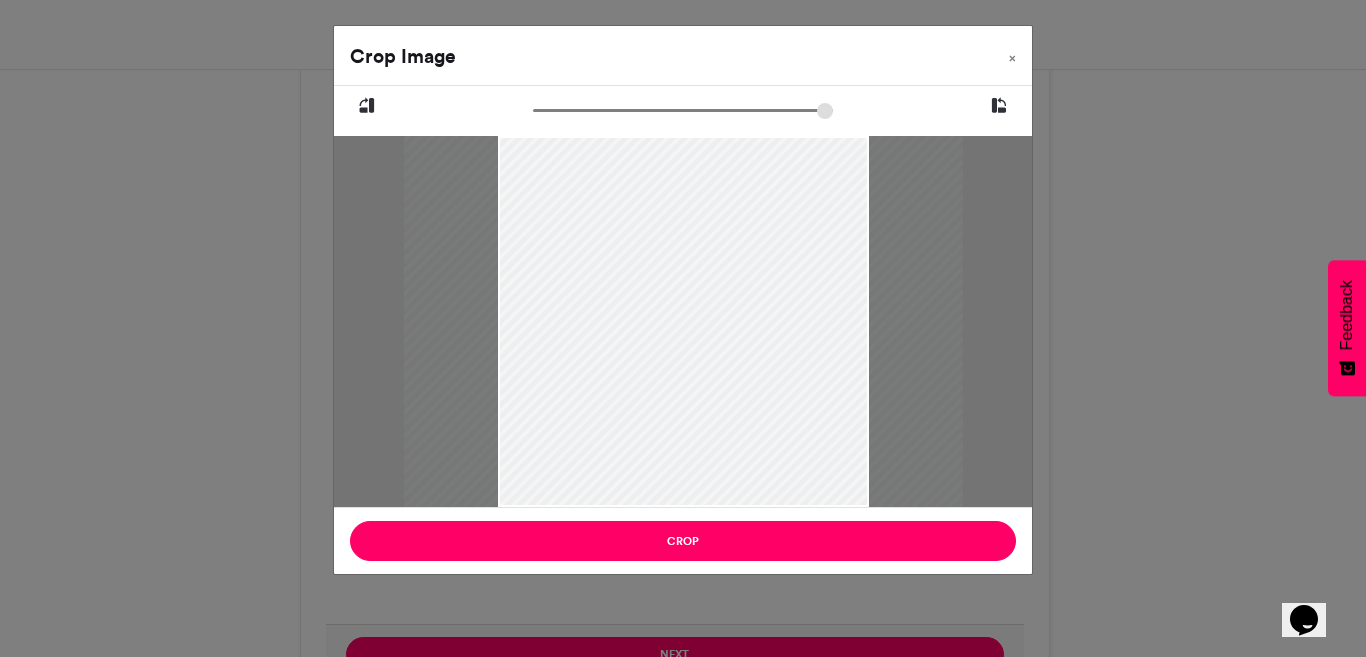 click at bounding box center [683, 296] 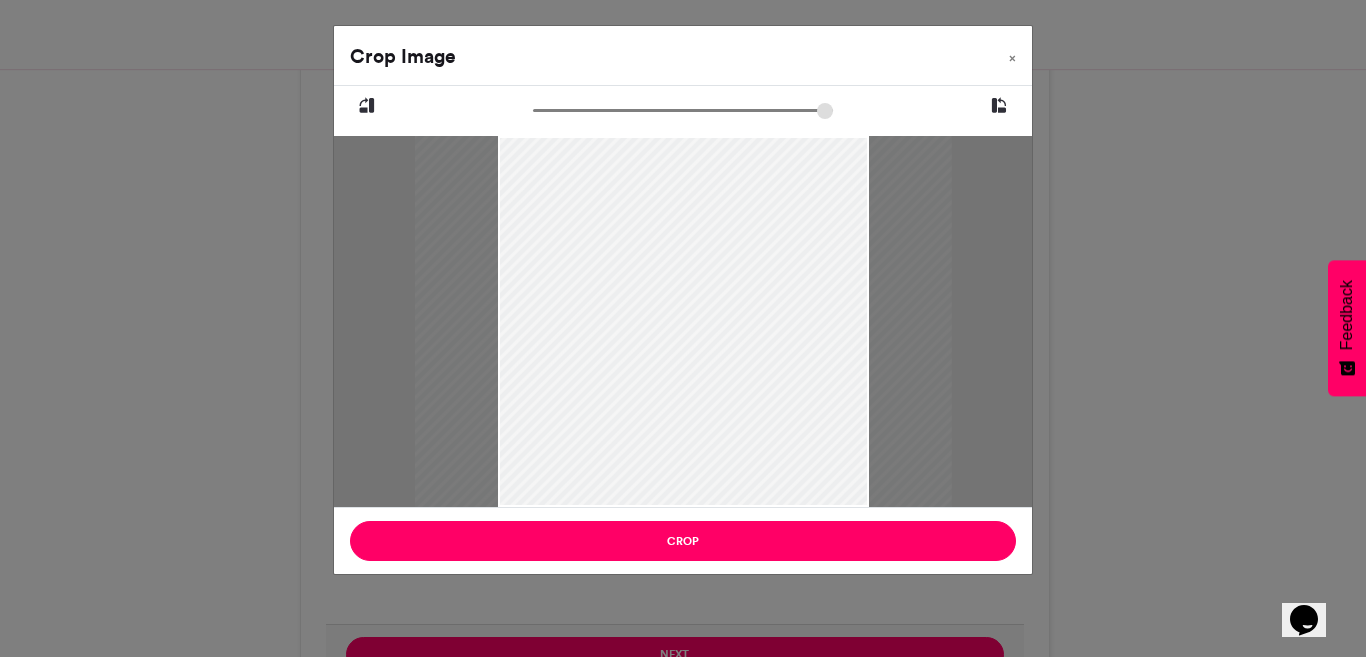 click at bounding box center [999, 106] 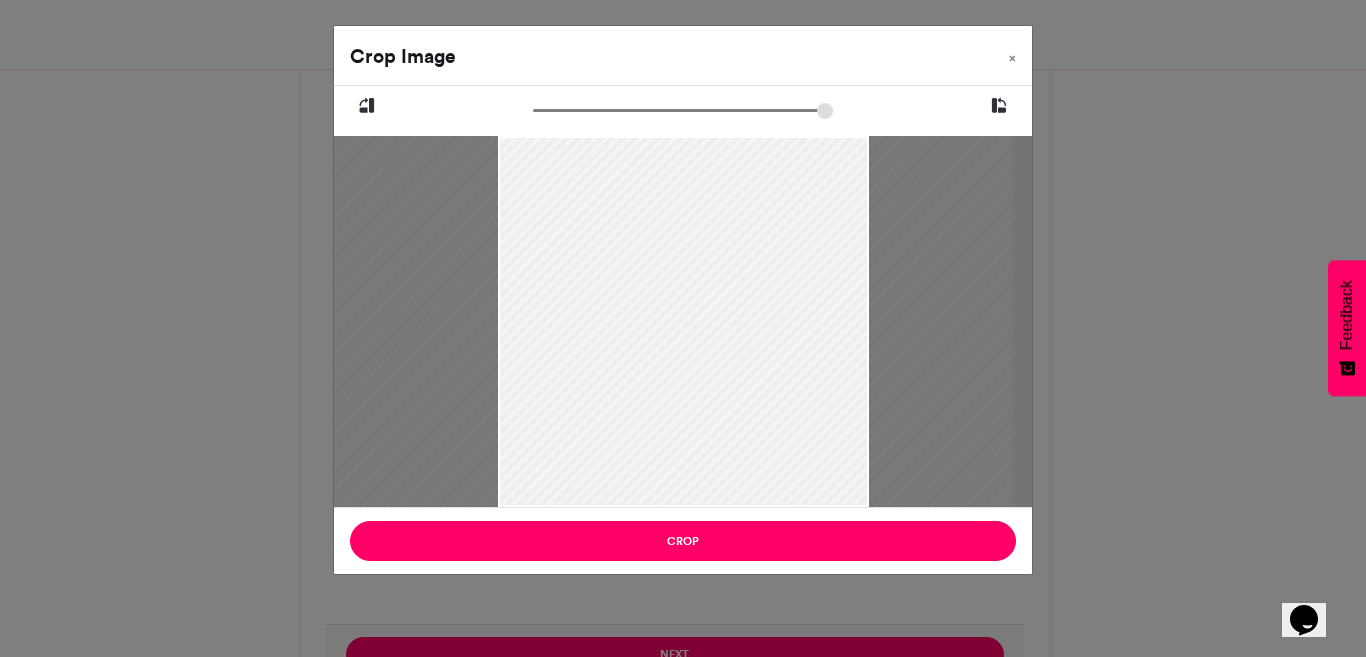 click at bounding box center [367, 106] 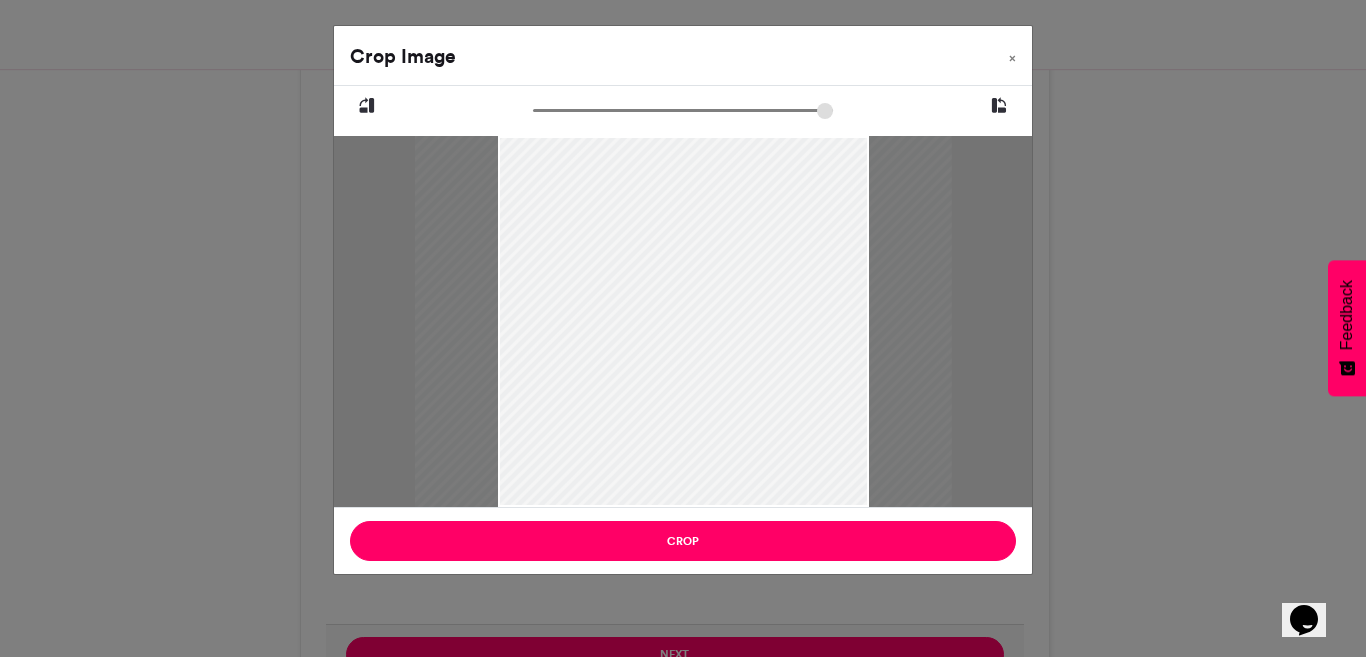click at bounding box center (683, 293) 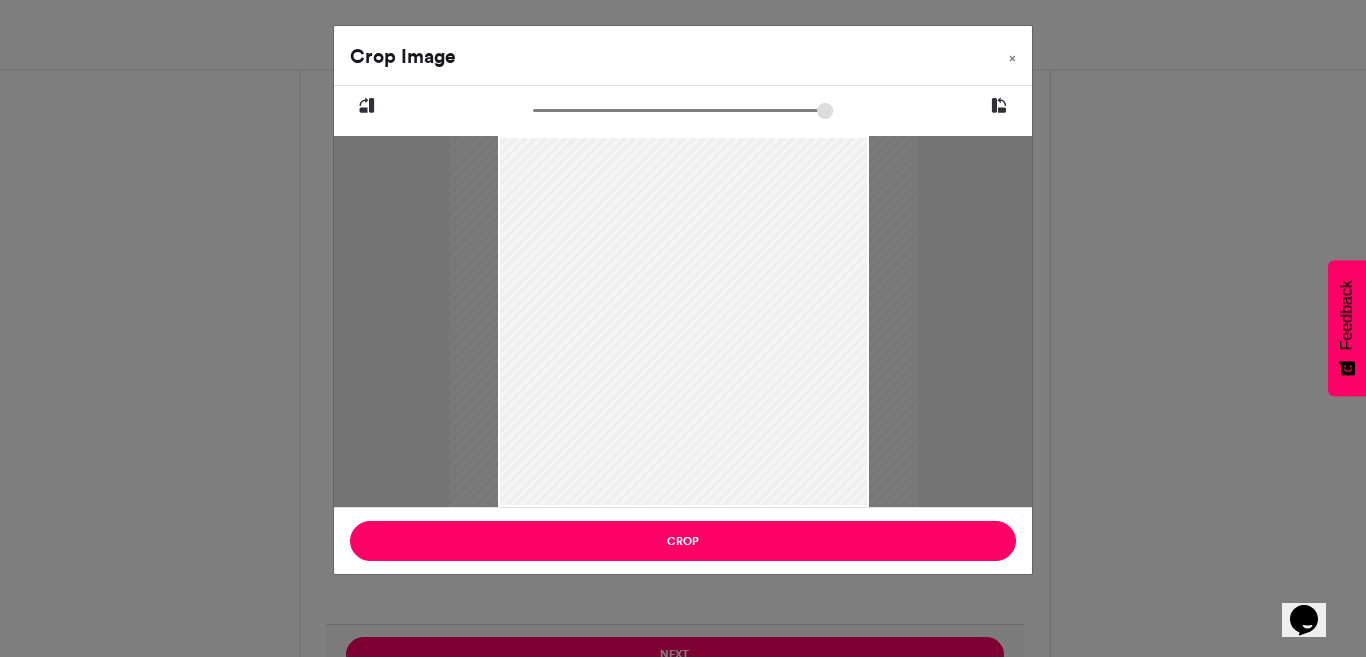 type on "******" 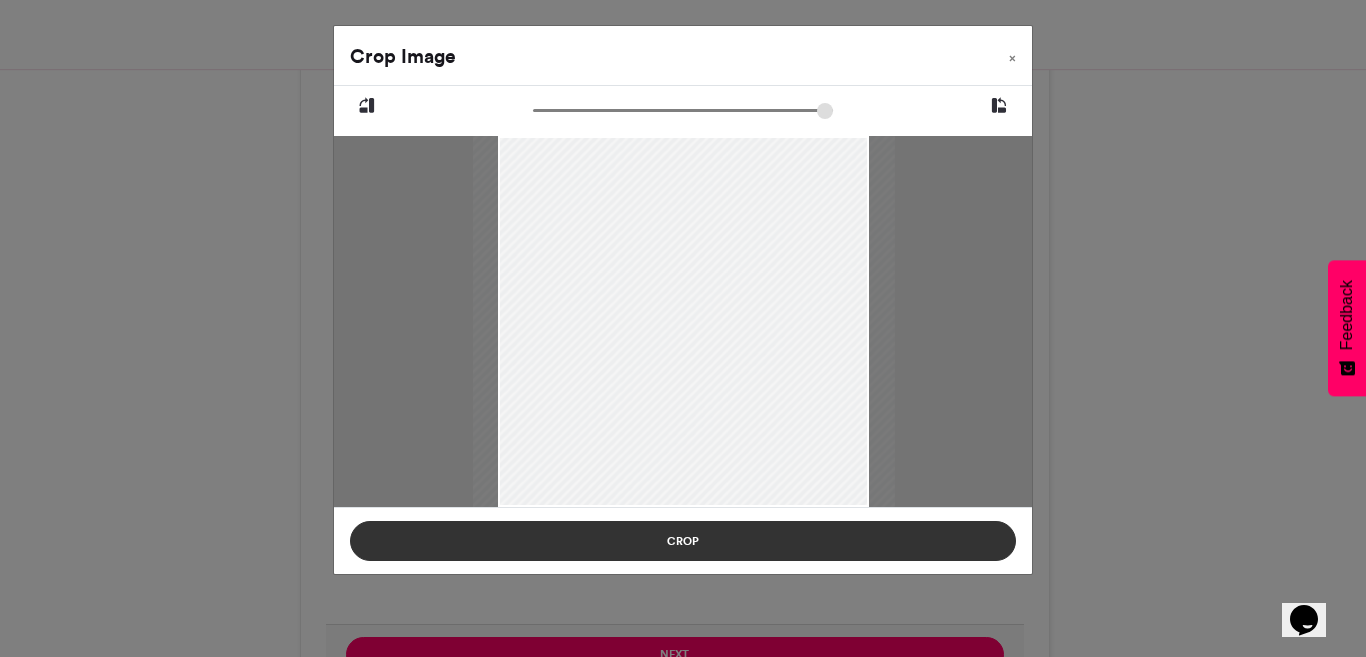 click on "Crop" at bounding box center (683, 541) 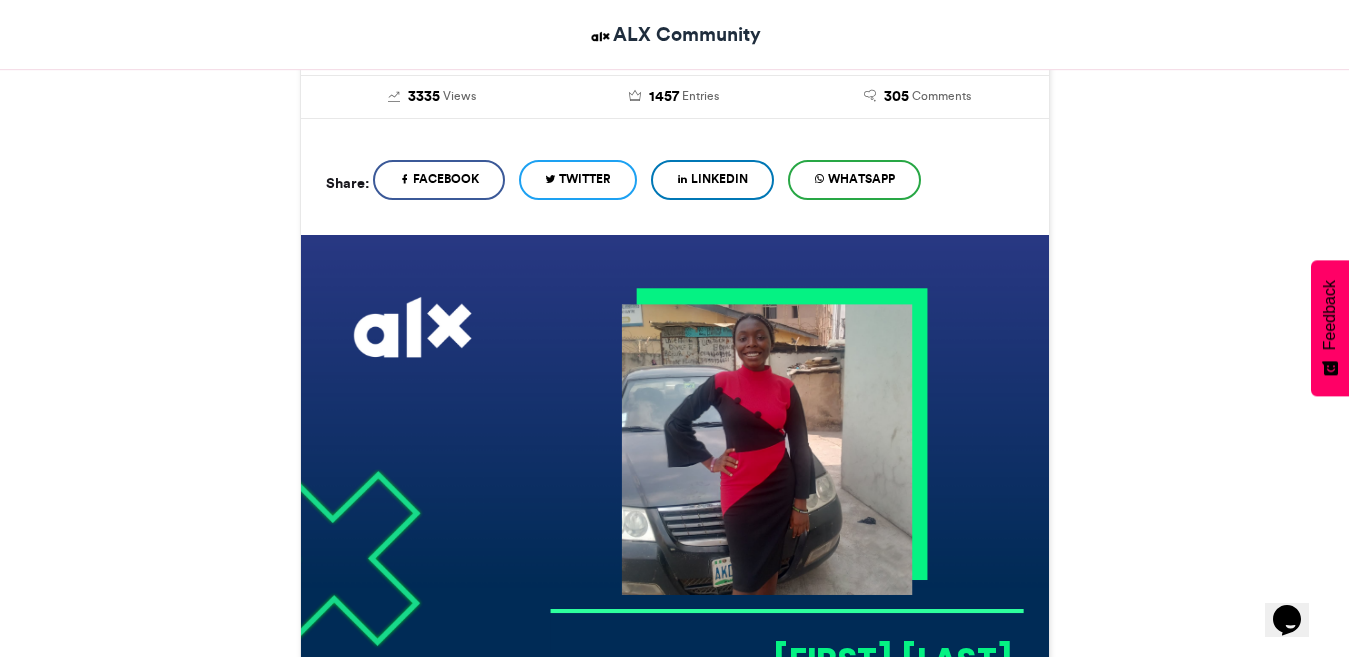 scroll, scrollTop: 394, scrollLeft: 0, axis: vertical 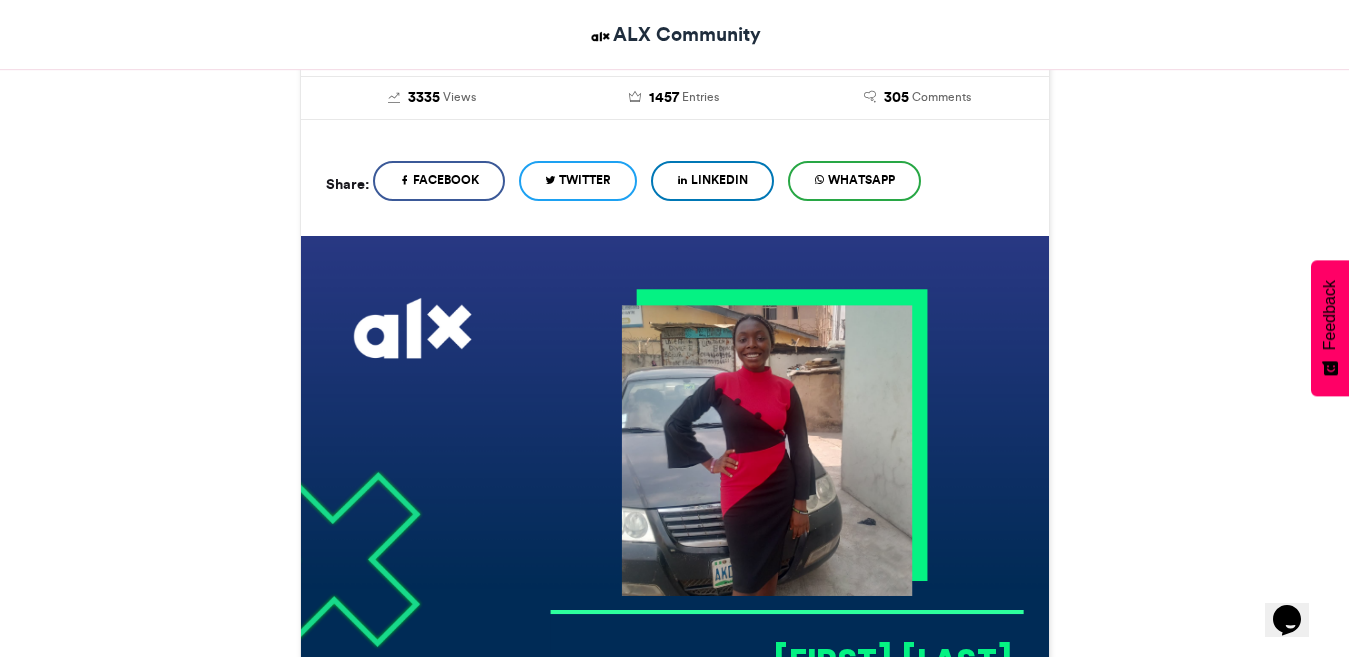 click at bounding box center (766, 450) 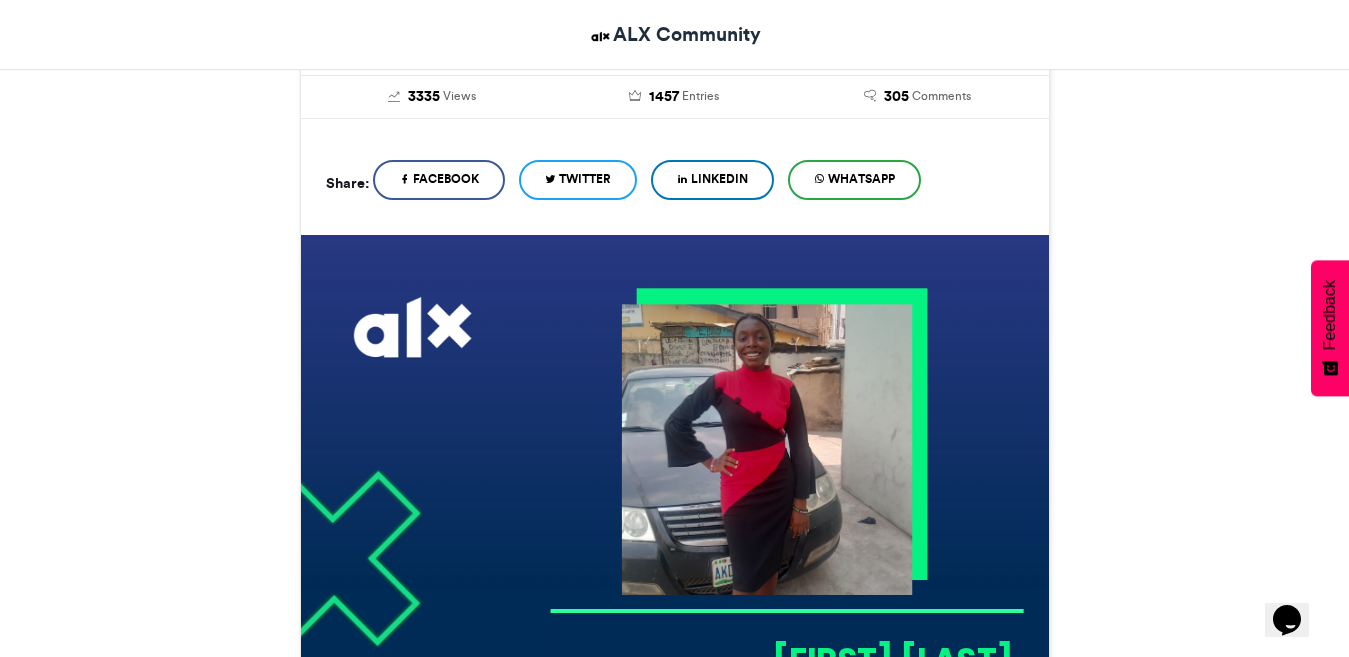 scroll, scrollTop: 394, scrollLeft: 0, axis: vertical 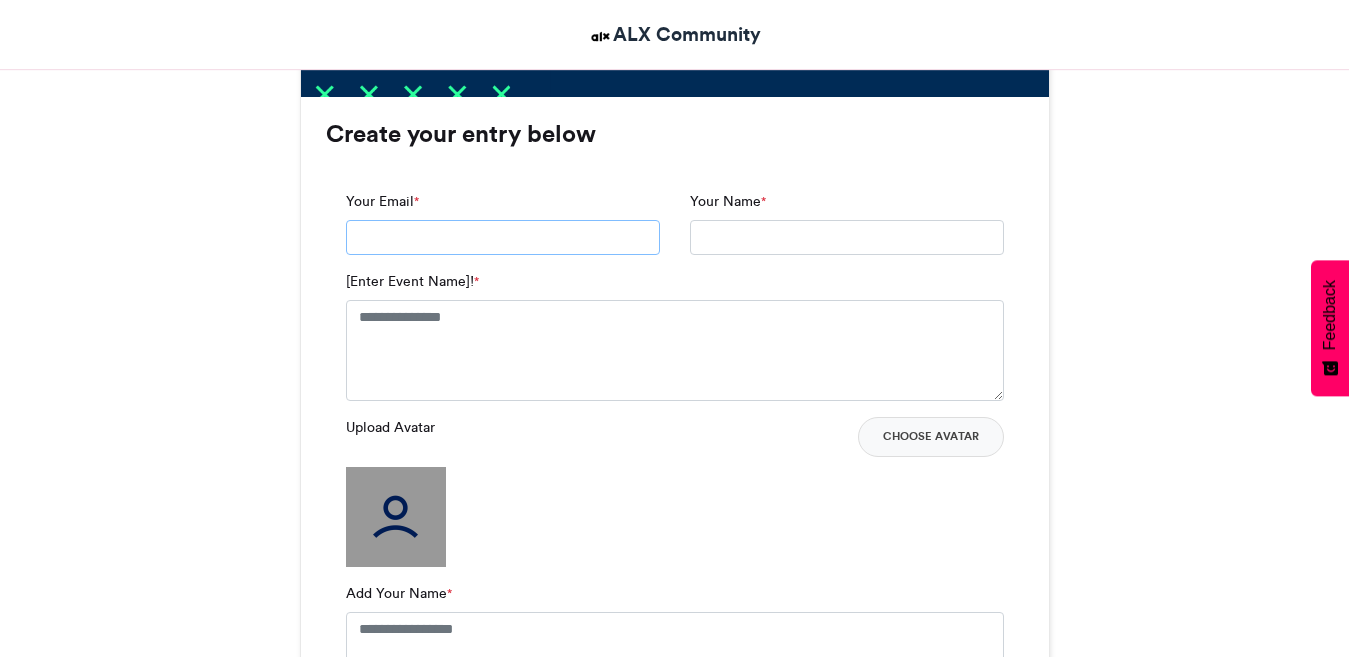 click on "Your Email  *" at bounding box center (503, 238) 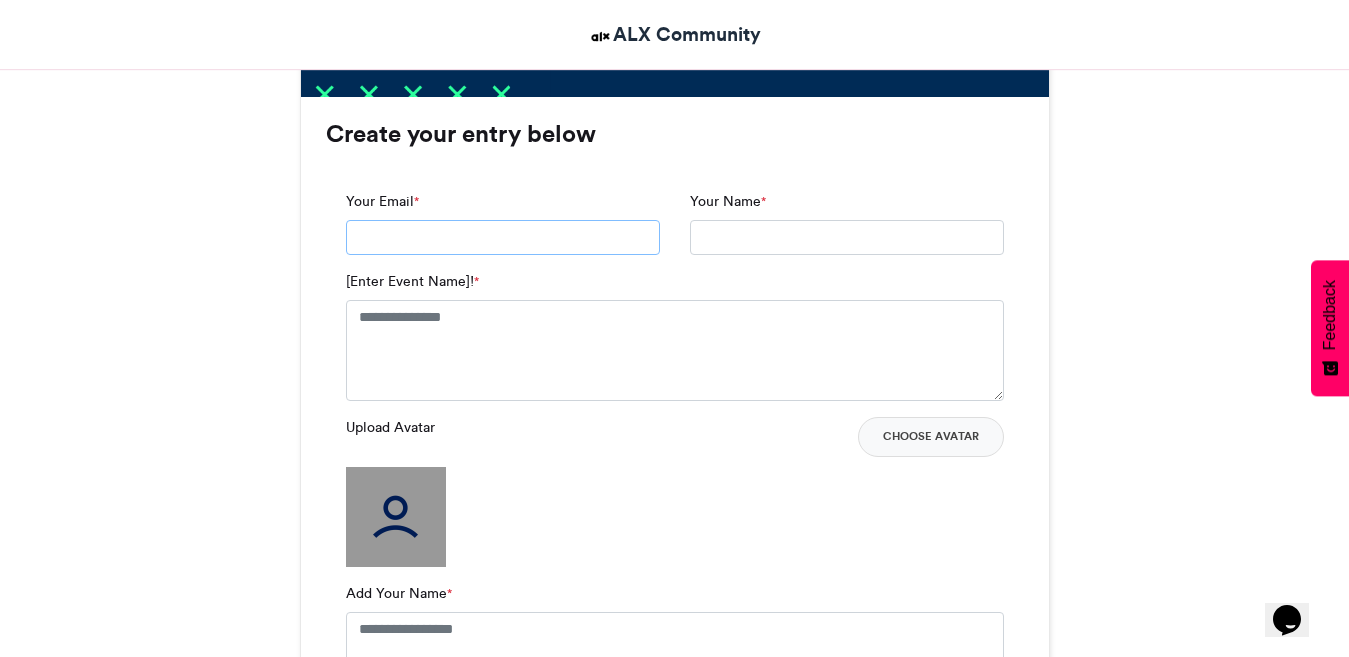 scroll, scrollTop: 0, scrollLeft: 0, axis: both 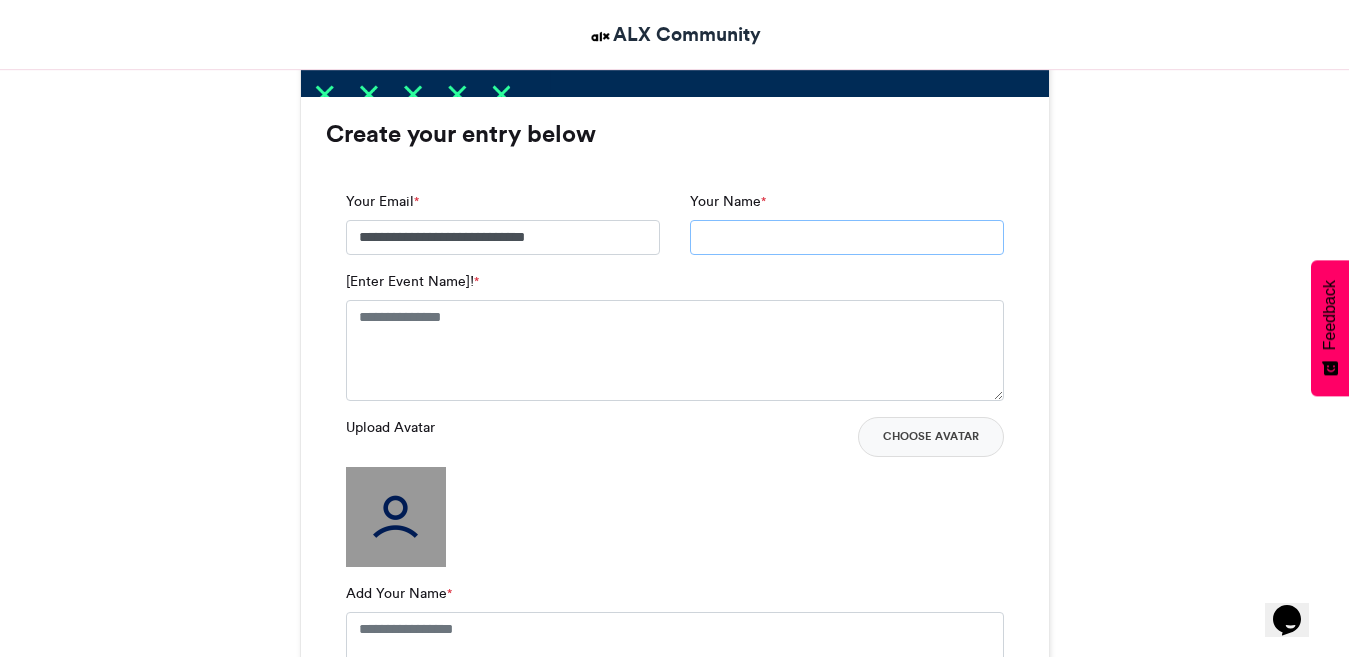 click on "Your Name  *" at bounding box center [847, 238] 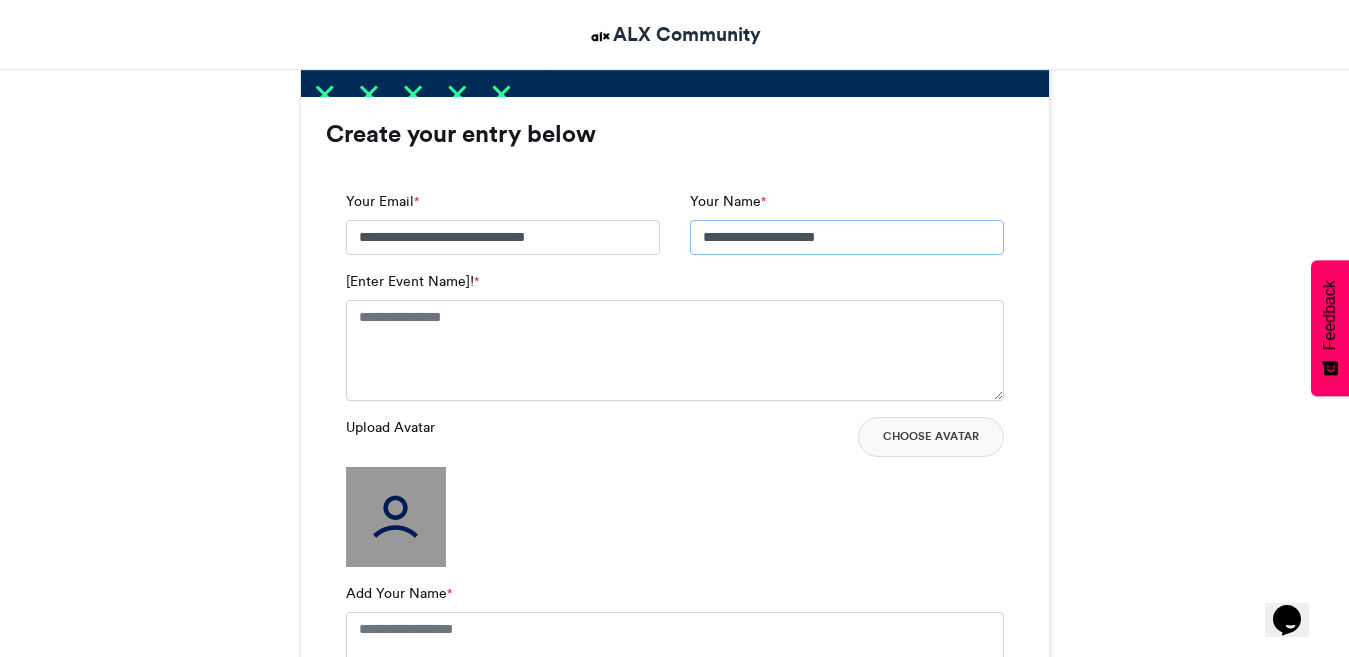 type on "**********" 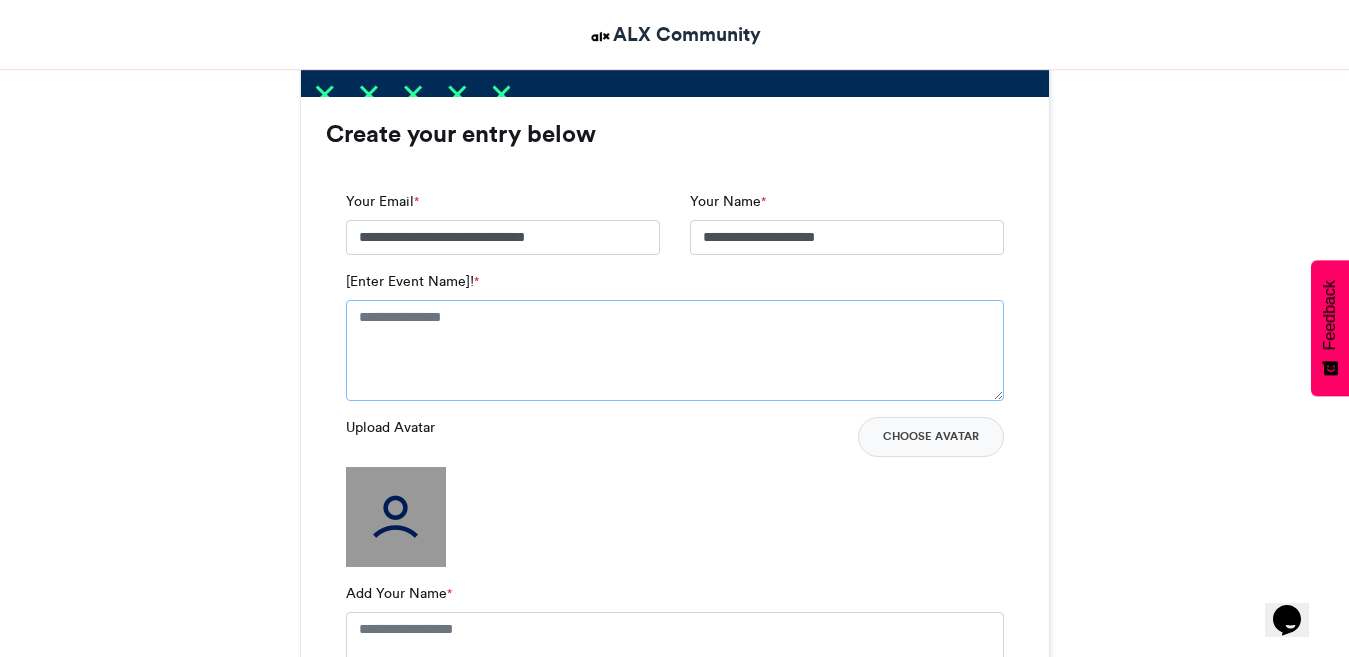 click on "[Enter Event Name]!  *" at bounding box center [675, 350] 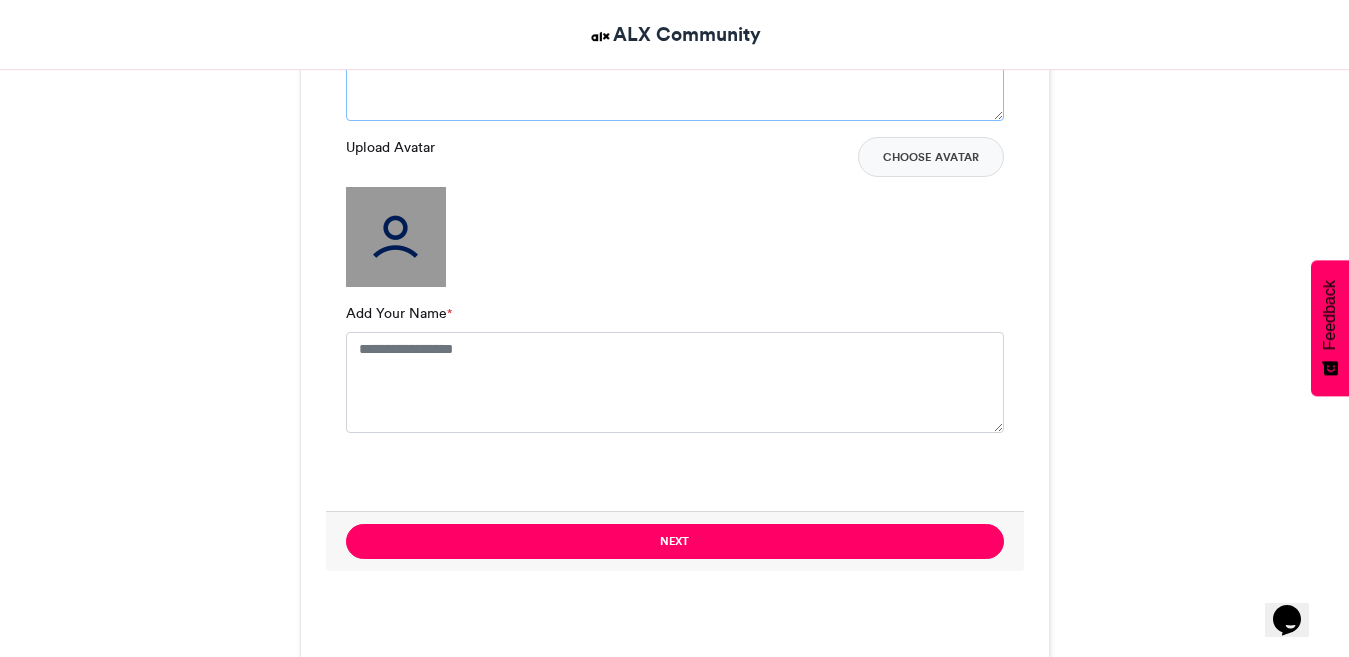 scroll, scrollTop: 1577, scrollLeft: 0, axis: vertical 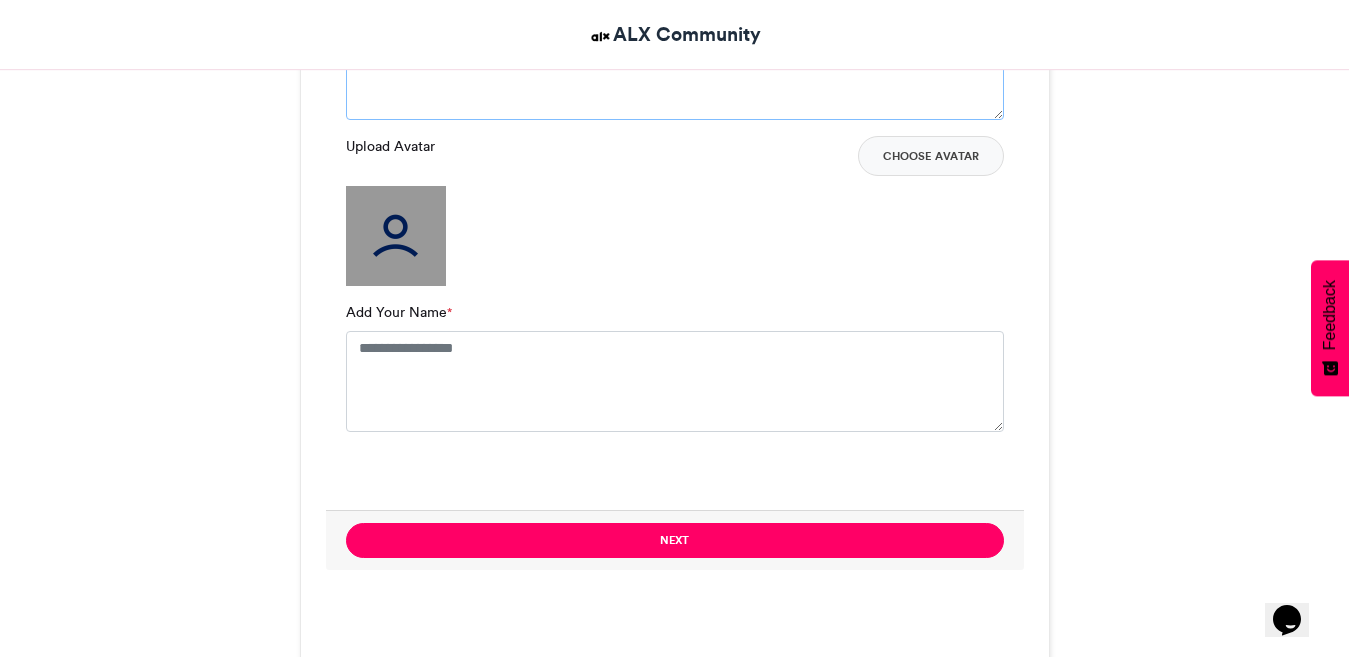 type on "**********" 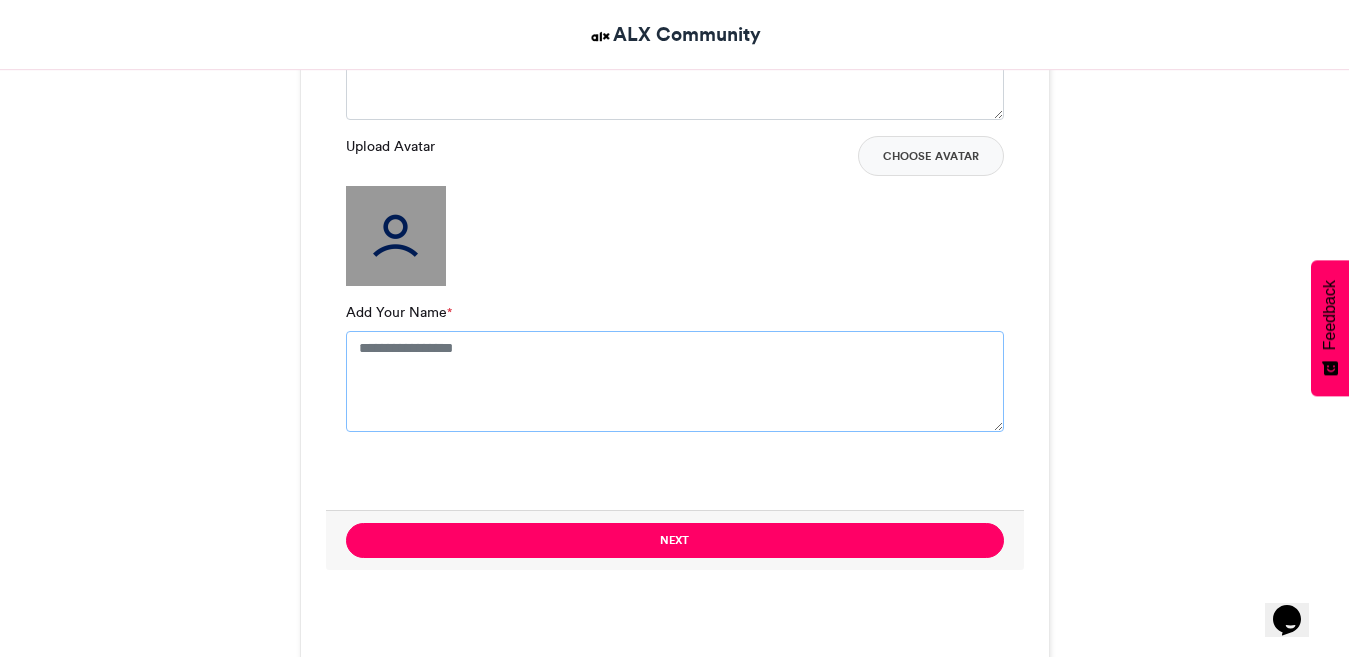 click on "Add Your Name  *" at bounding box center (675, 381) 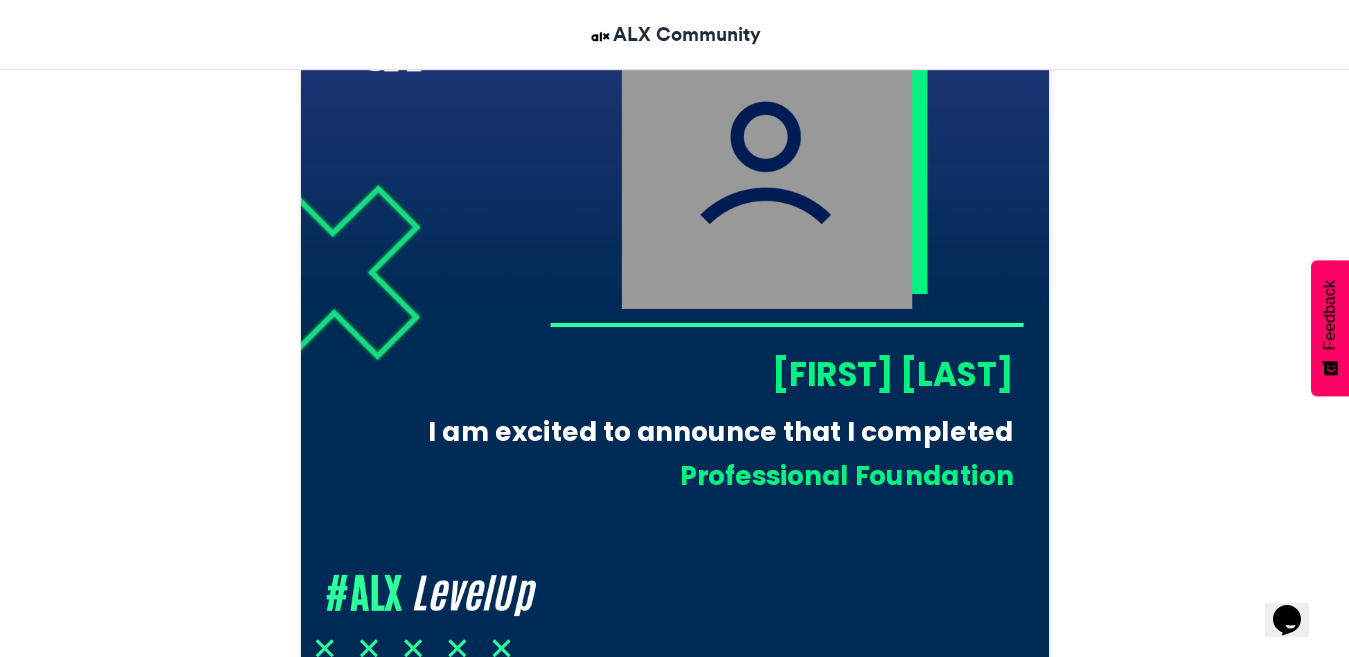 scroll, scrollTop: 690, scrollLeft: 0, axis: vertical 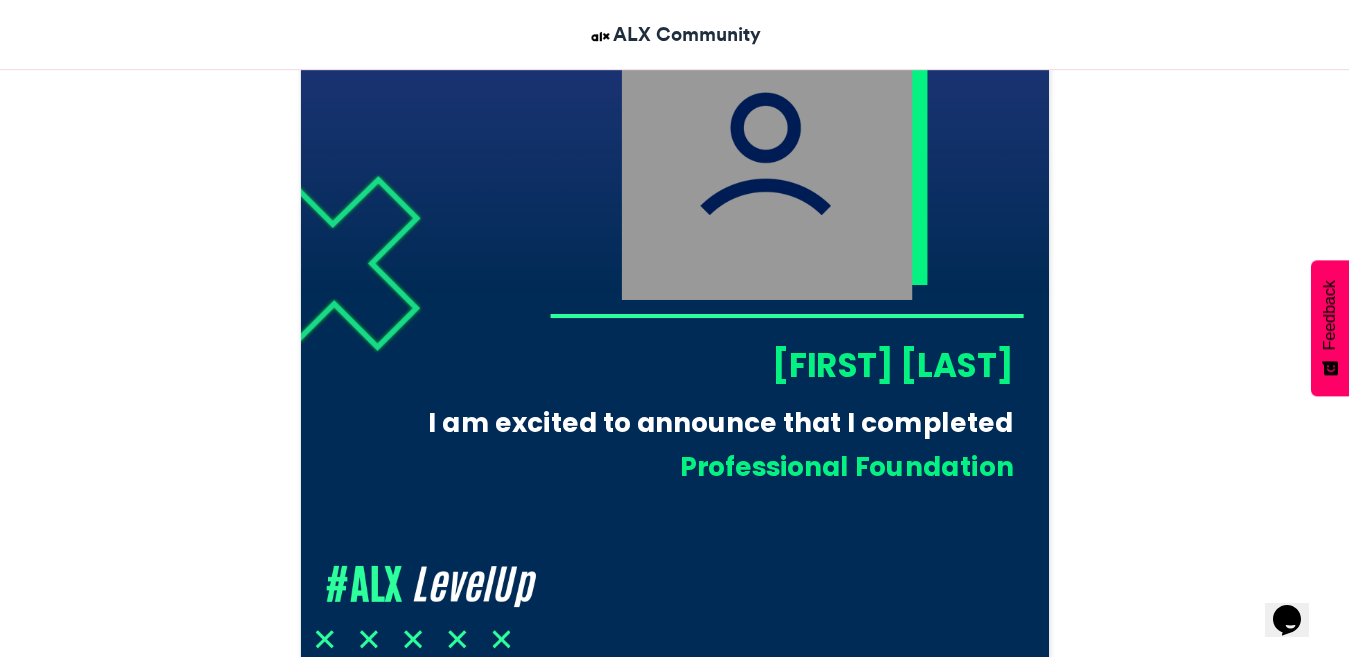 type on "**********" 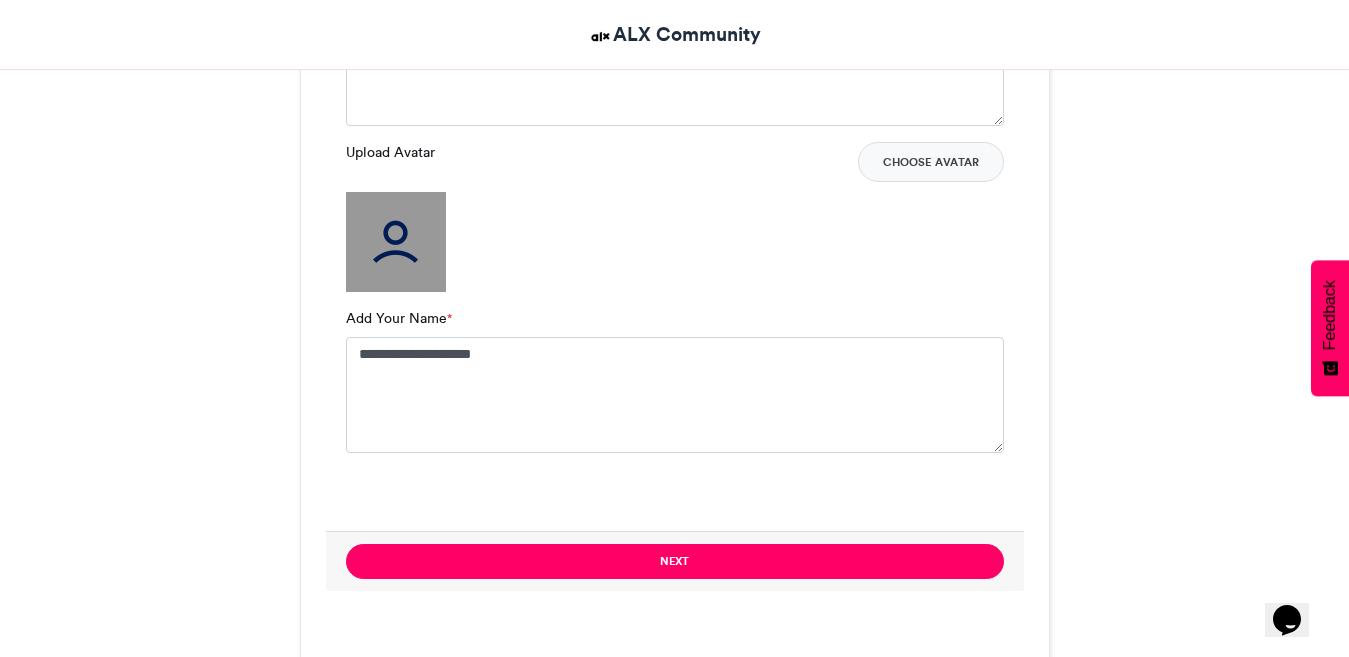 scroll, scrollTop: 1577, scrollLeft: 0, axis: vertical 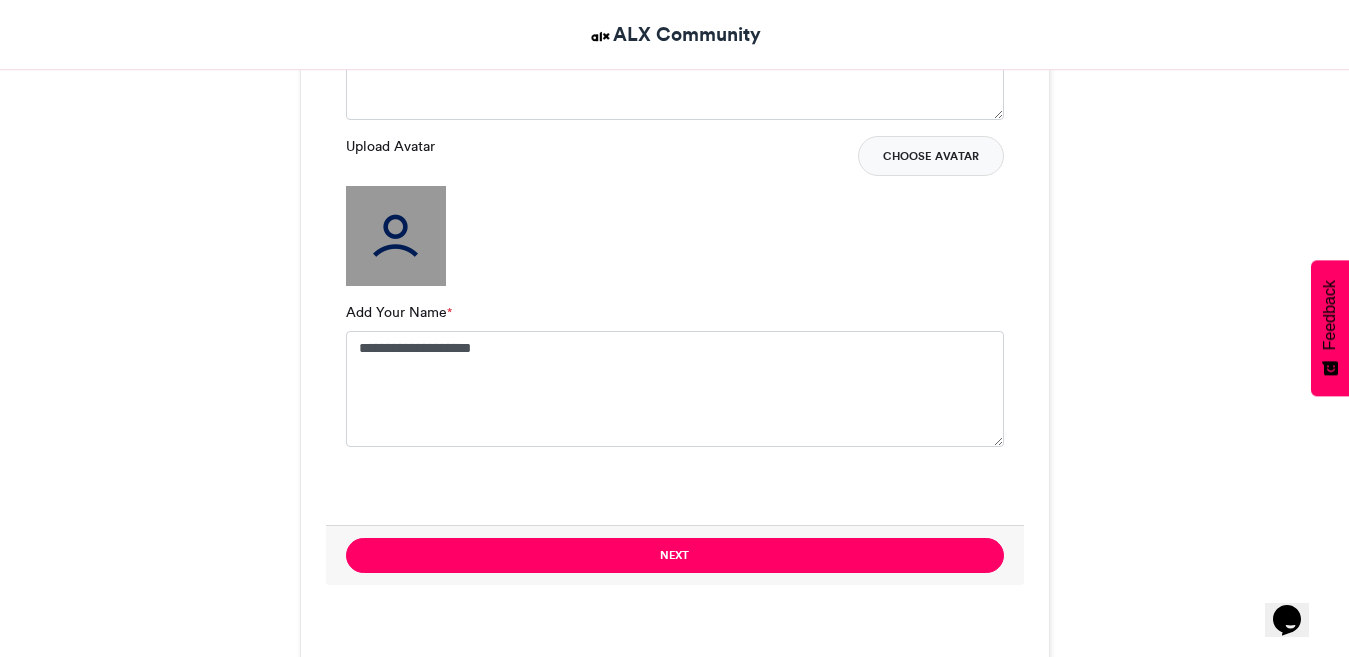 click on "Choose Avatar" at bounding box center (931, 156) 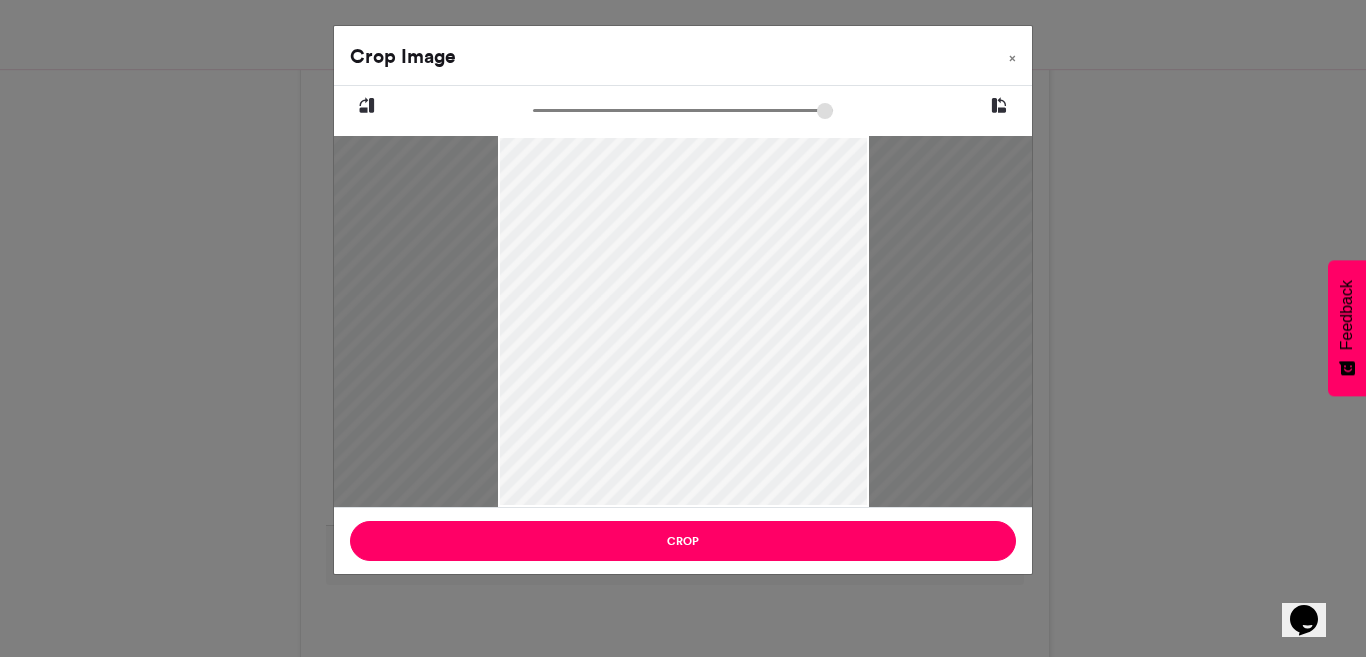 click at bounding box center (683, 110) 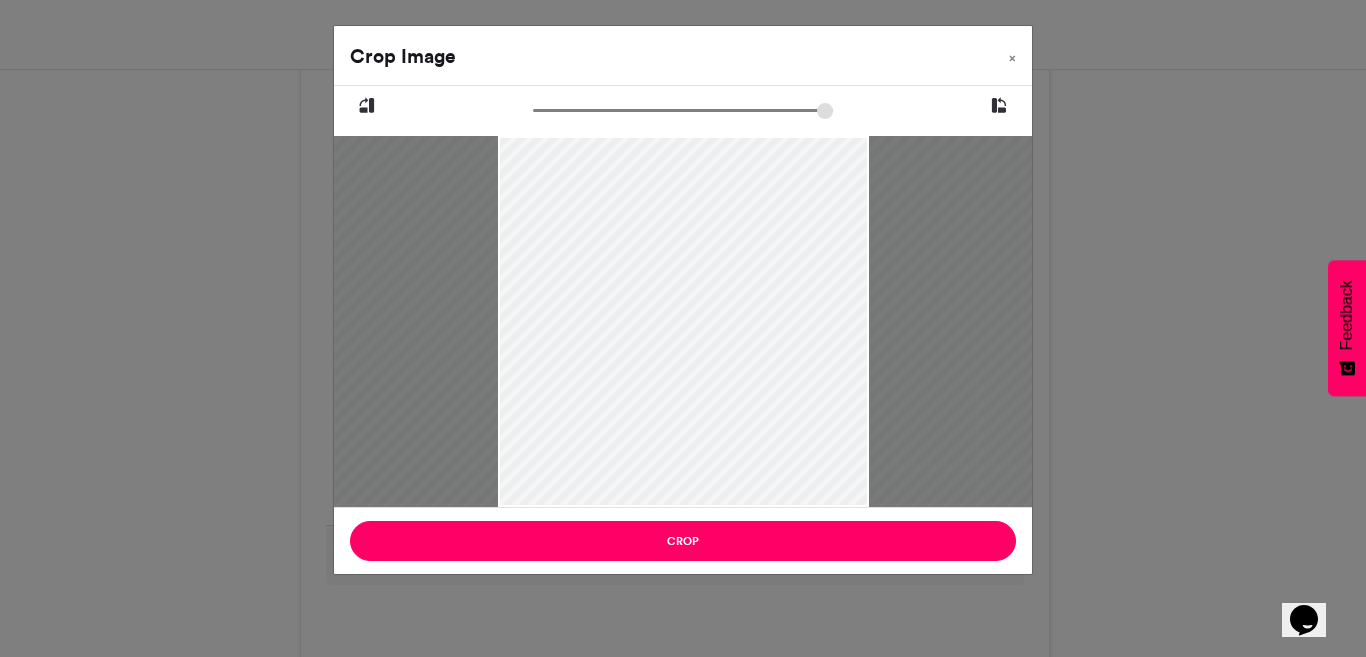 type on "******" 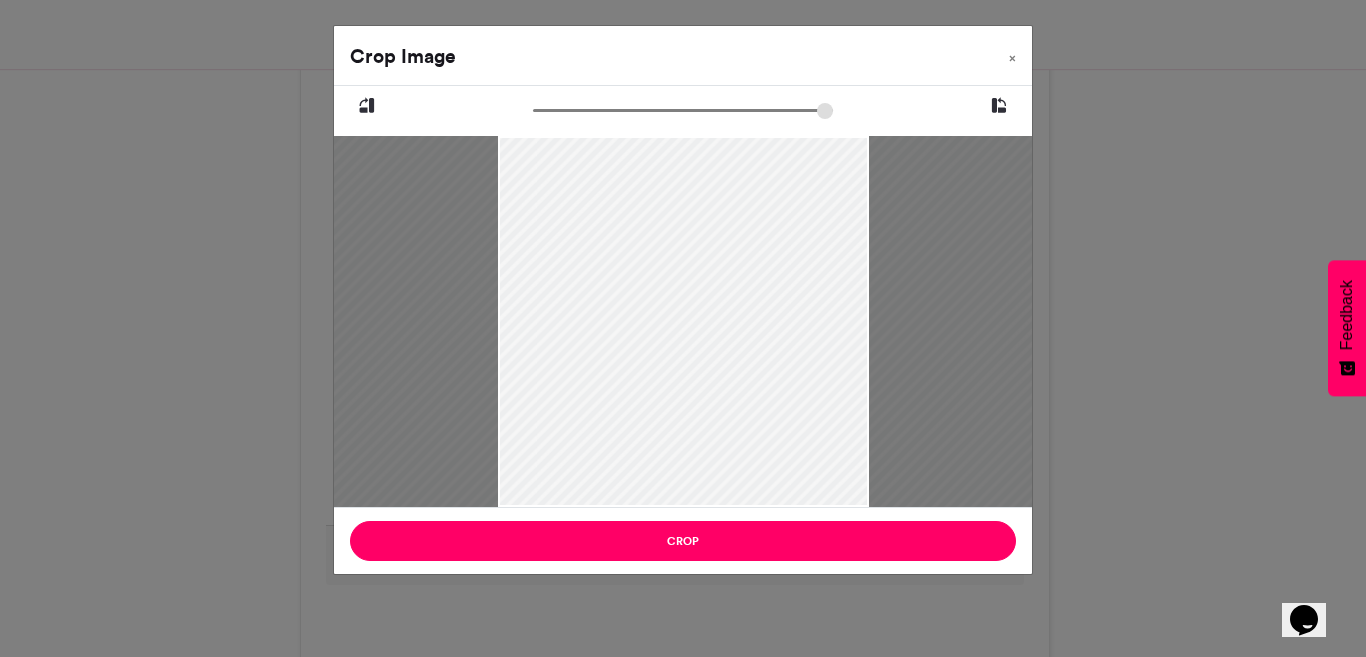 drag, startPoint x: 865, startPoint y: 503, endPoint x: 840, endPoint y: 330, distance: 174.79703 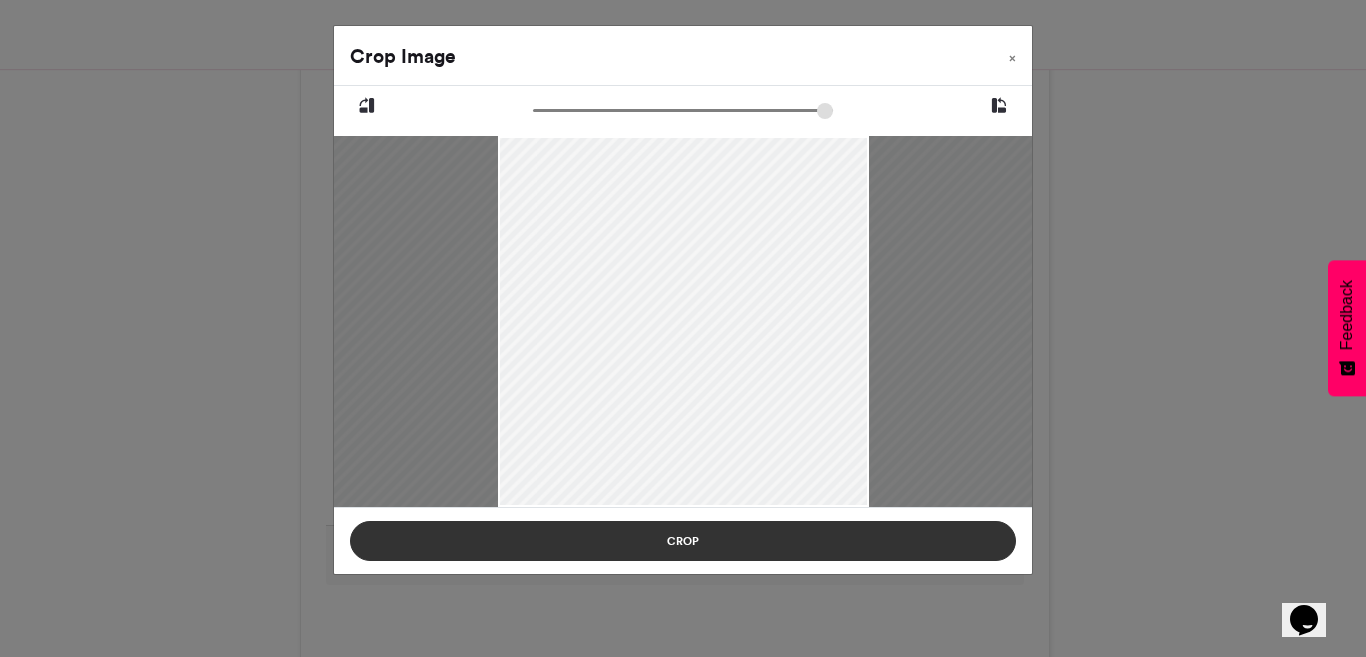 click on "Crop" at bounding box center [683, 541] 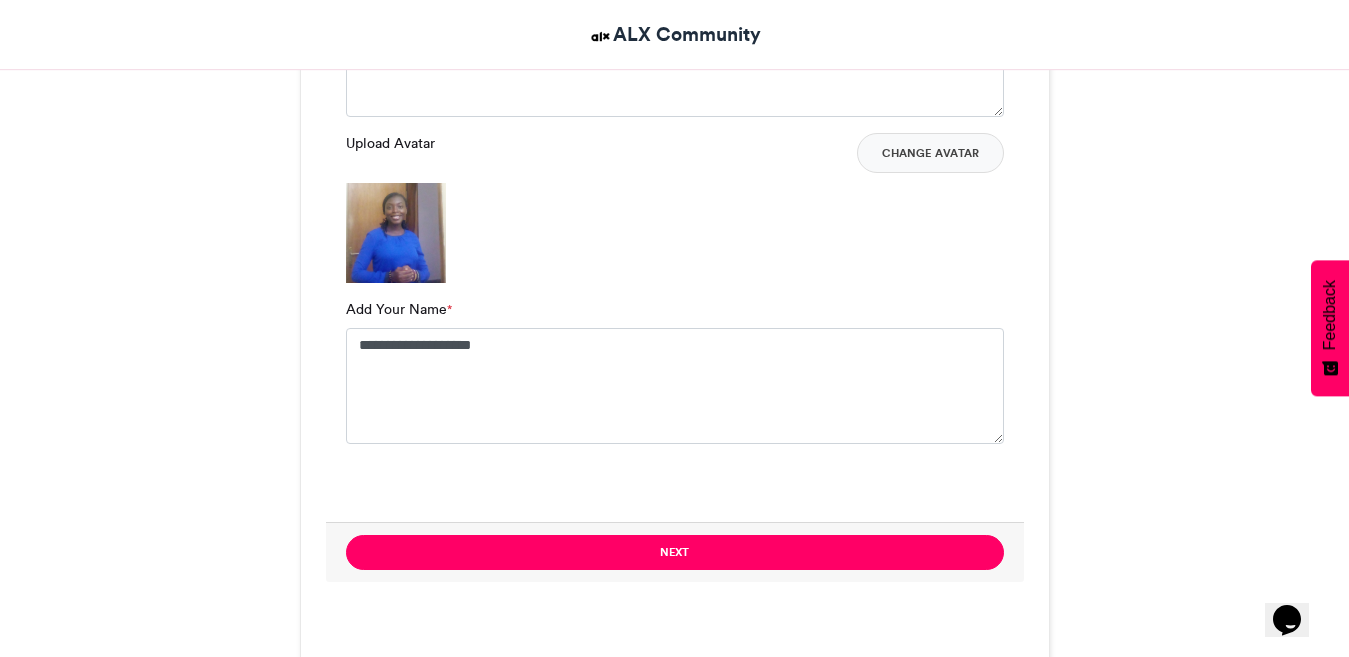 scroll, scrollTop: 1577, scrollLeft: 0, axis: vertical 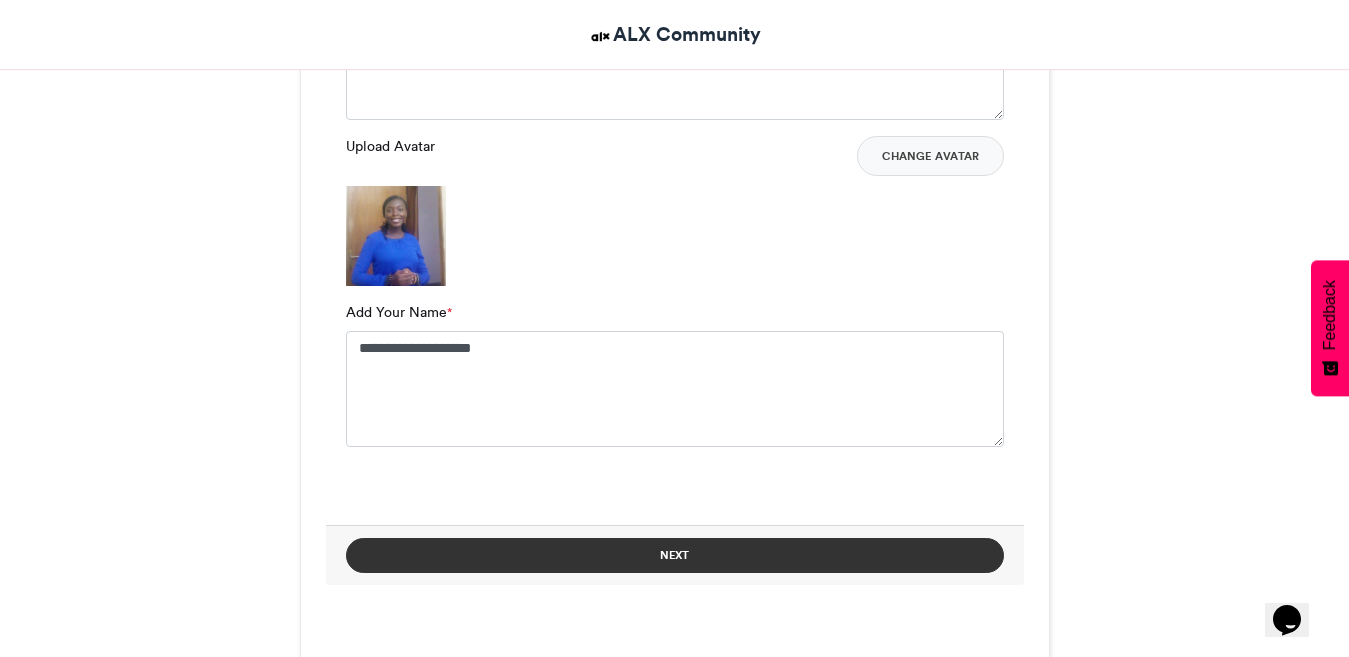 click on "Next" at bounding box center [675, 555] 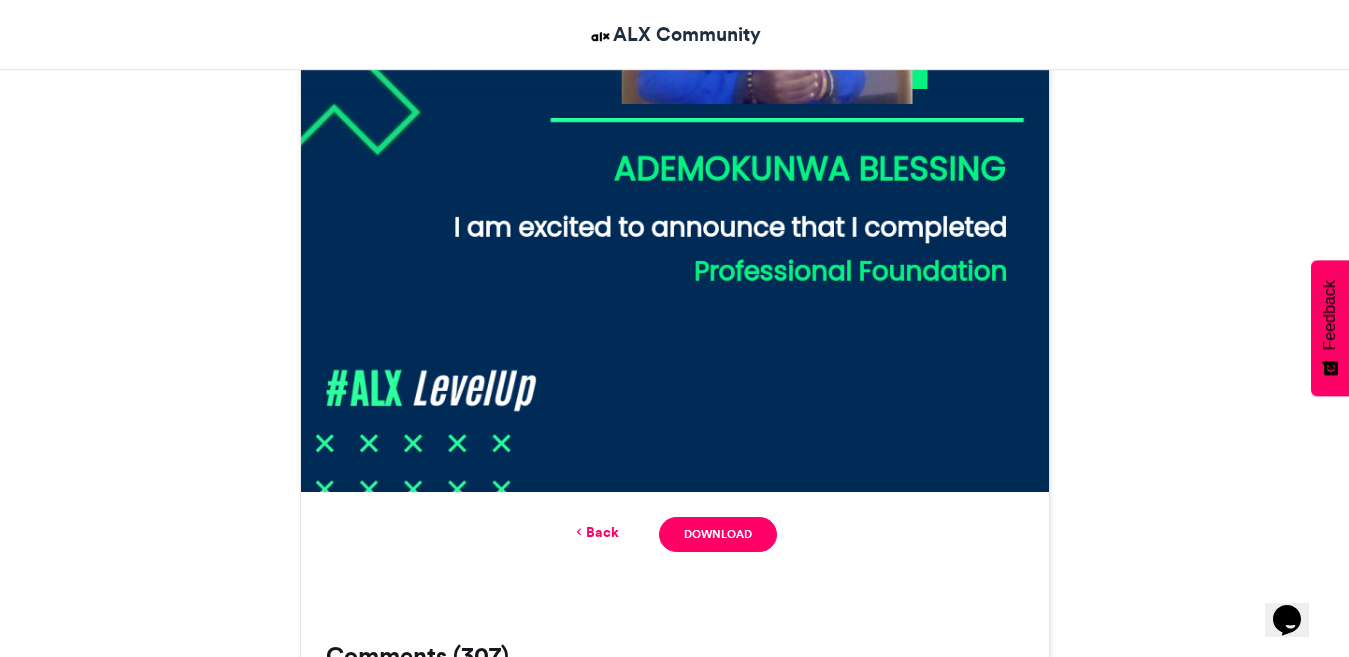 scroll, scrollTop: 887, scrollLeft: 0, axis: vertical 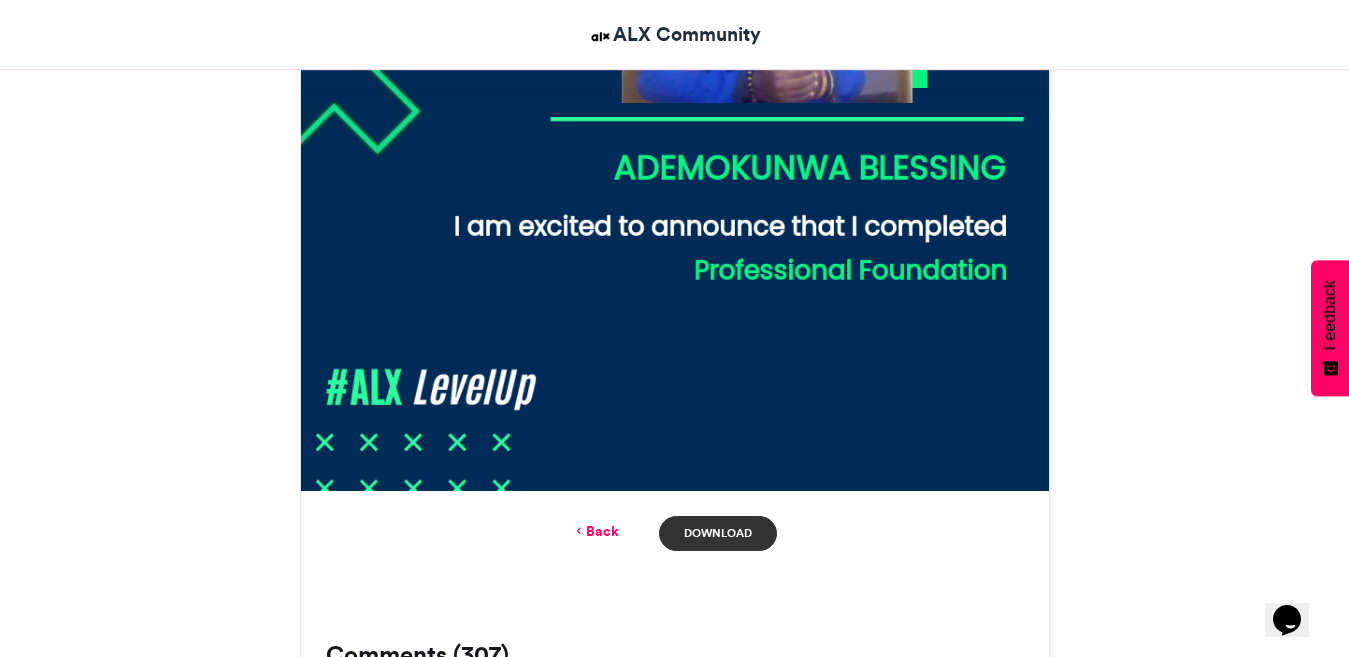 click on "Download" at bounding box center [717, 533] 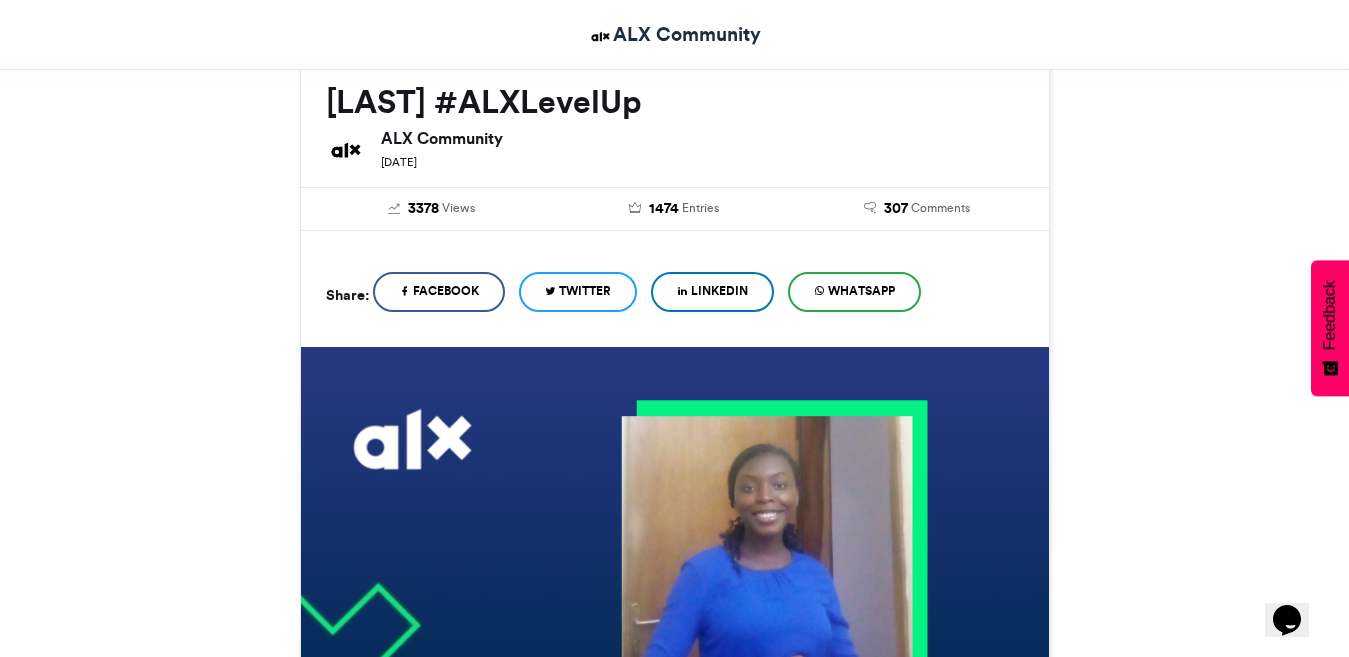 scroll, scrollTop: 296, scrollLeft: 0, axis: vertical 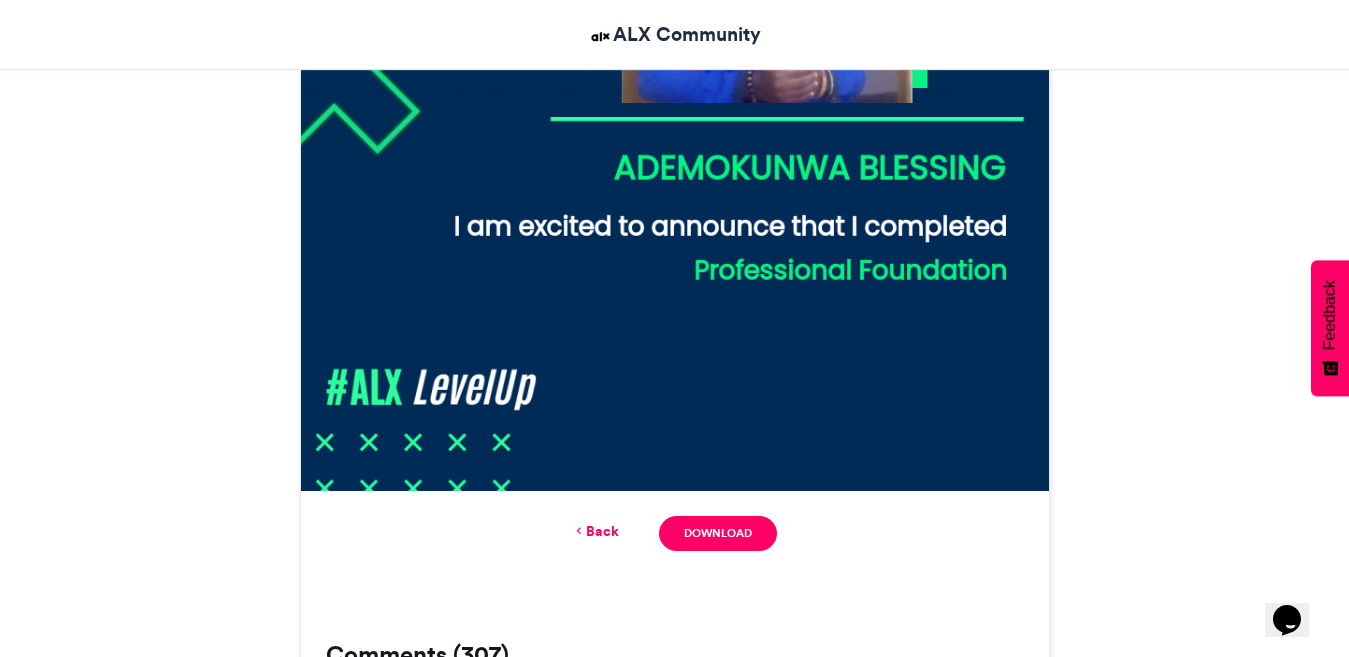 click on "Back" at bounding box center (595, 531) 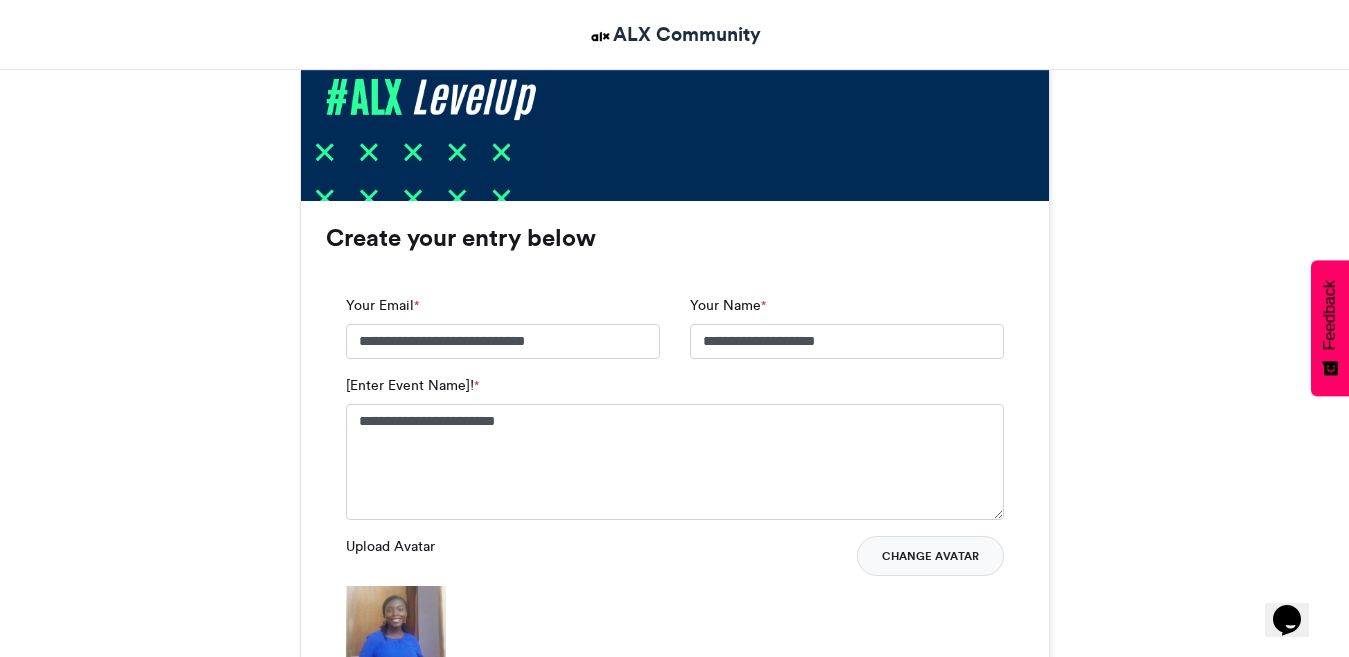 scroll, scrollTop: 1176, scrollLeft: 0, axis: vertical 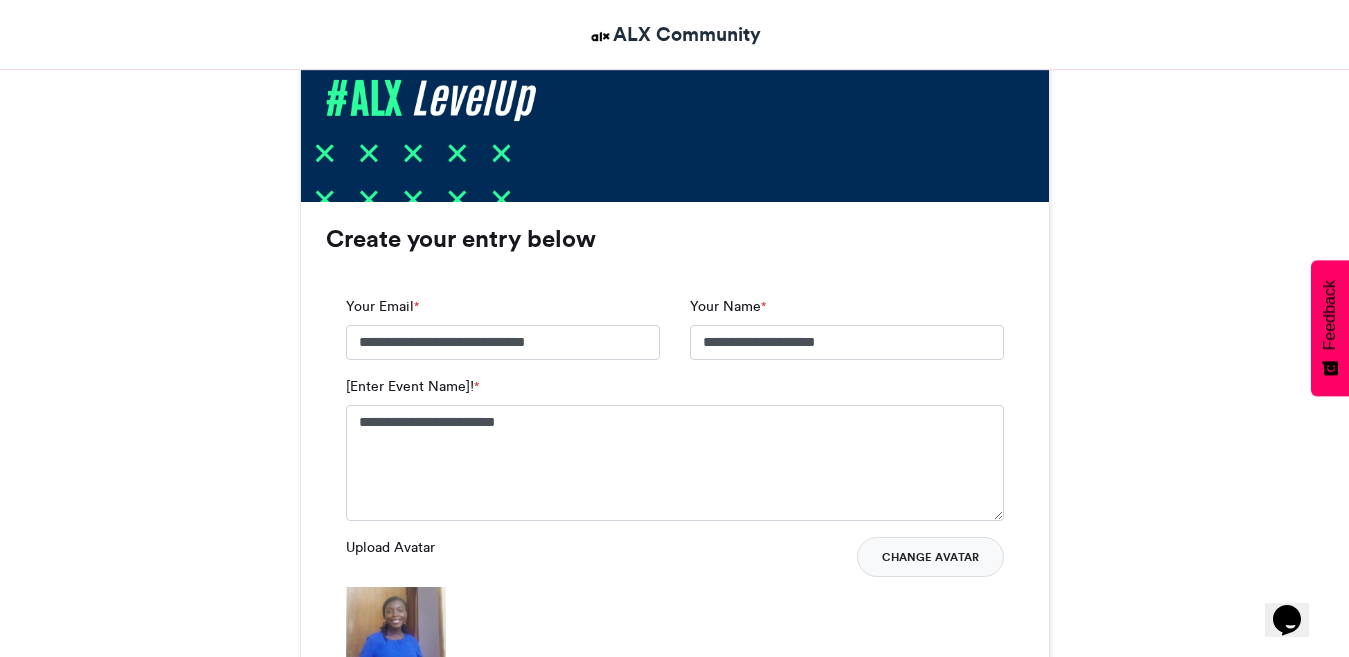 click on "Change Avatar" at bounding box center [930, 557] 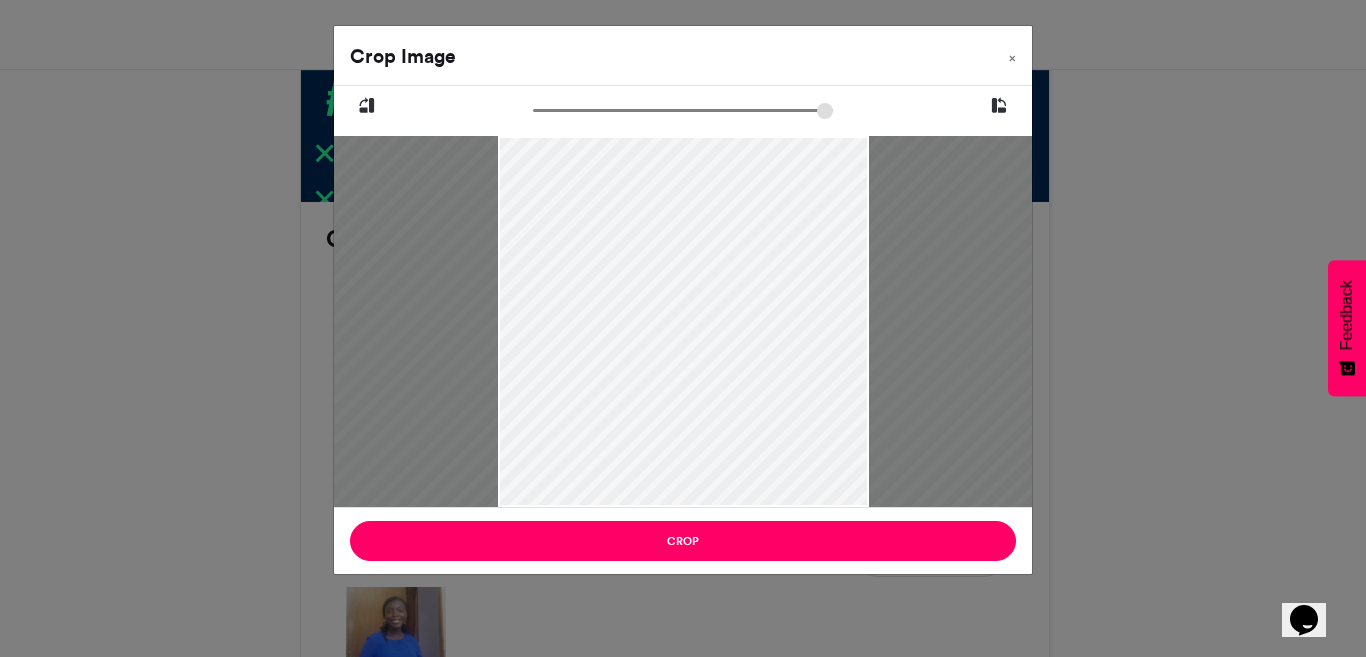 drag, startPoint x: 615, startPoint y: 113, endPoint x: 630, endPoint y: 113, distance: 15 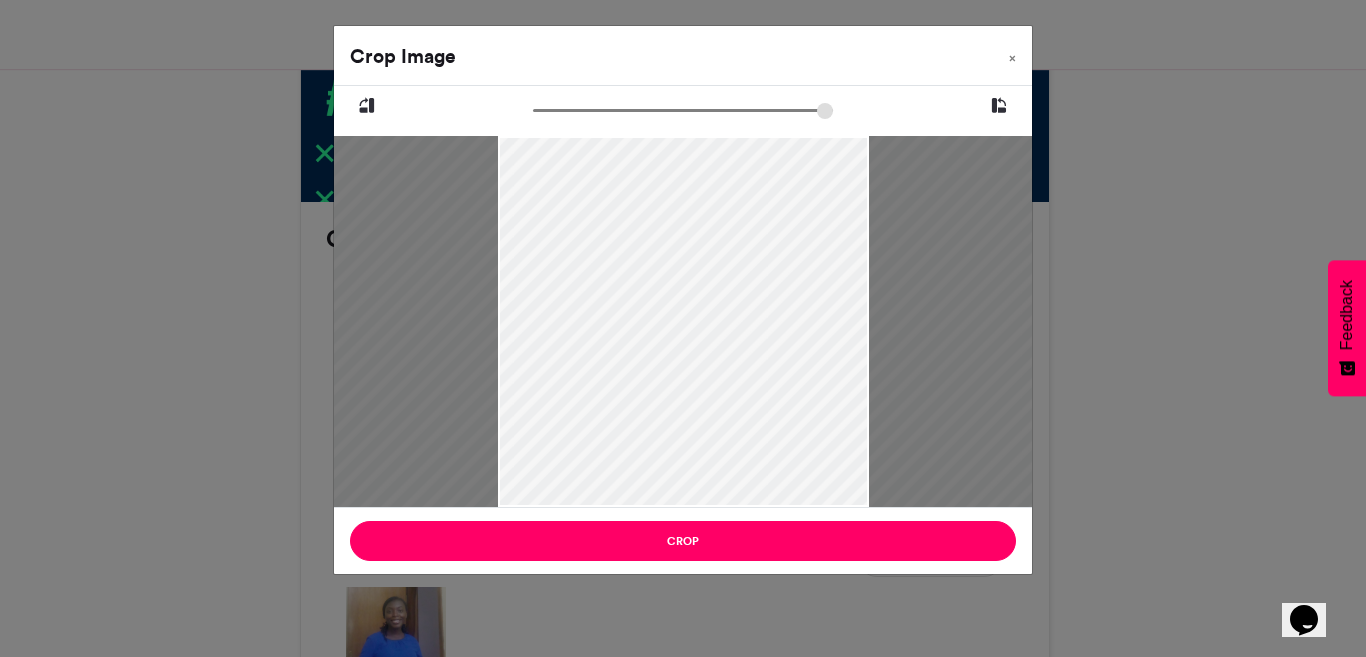 drag, startPoint x: 864, startPoint y: 502, endPoint x: 720, endPoint y: 393, distance: 180.60178 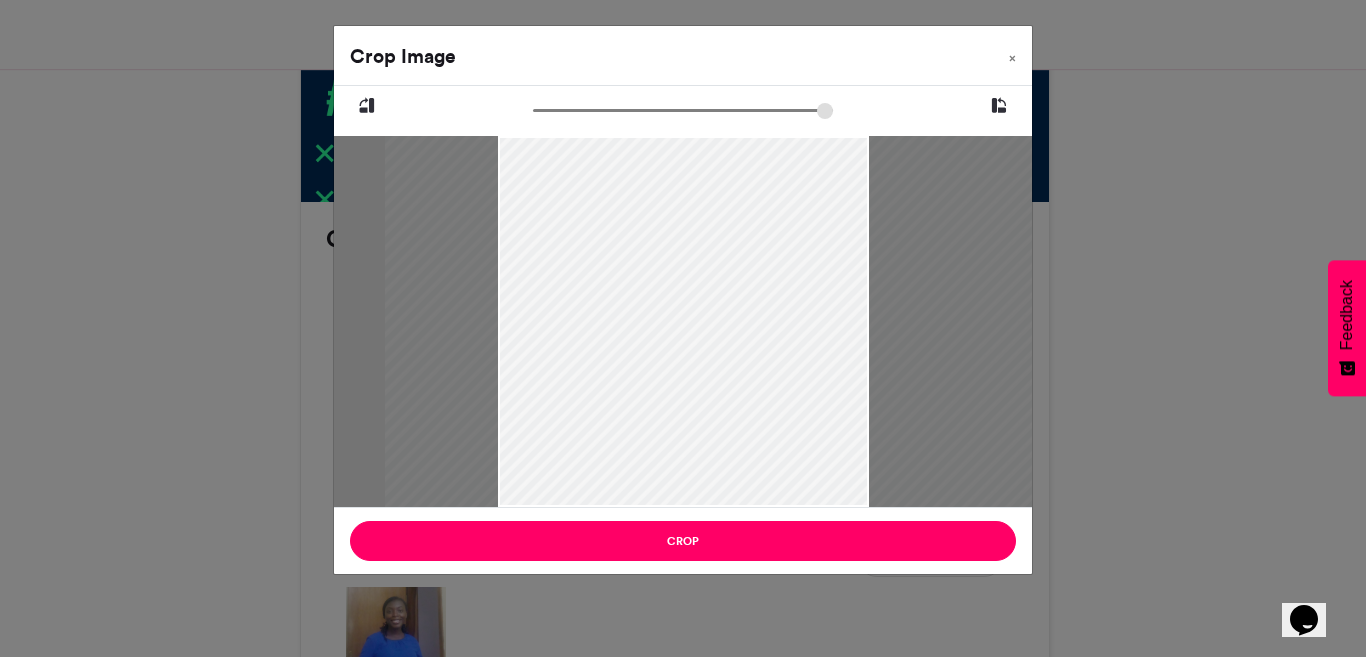 type on "******" 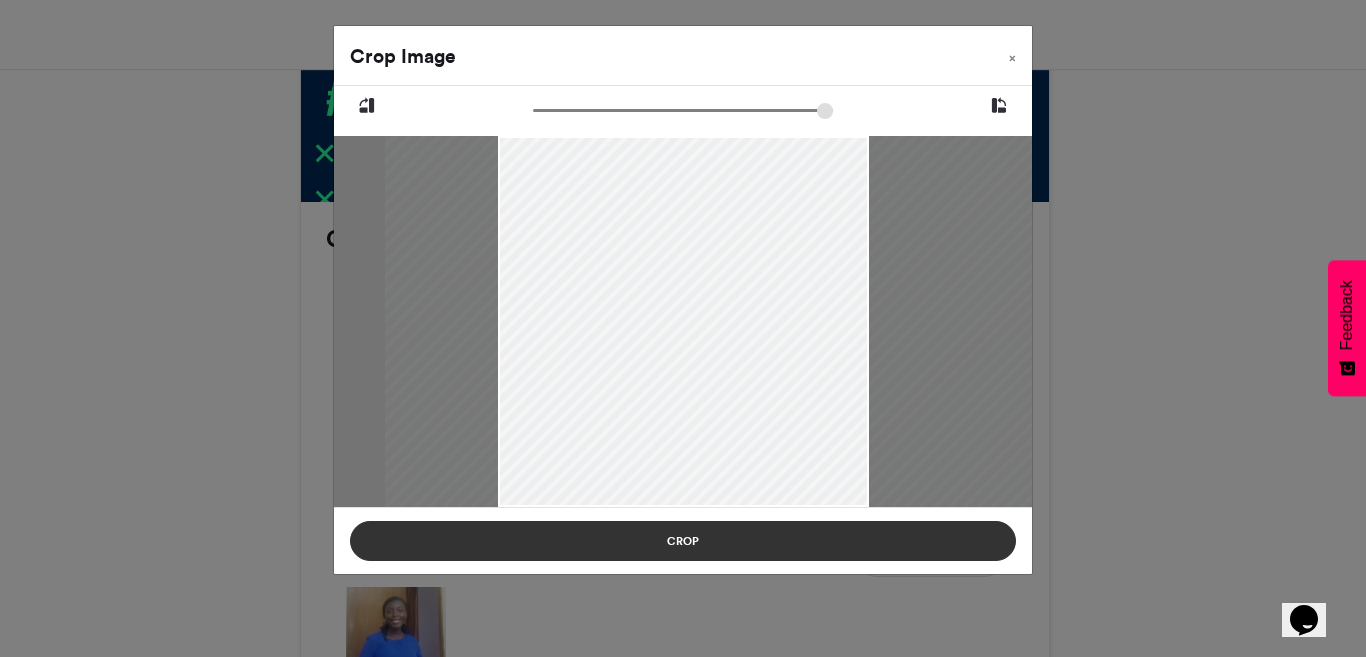 click on "Crop" at bounding box center [683, 541] 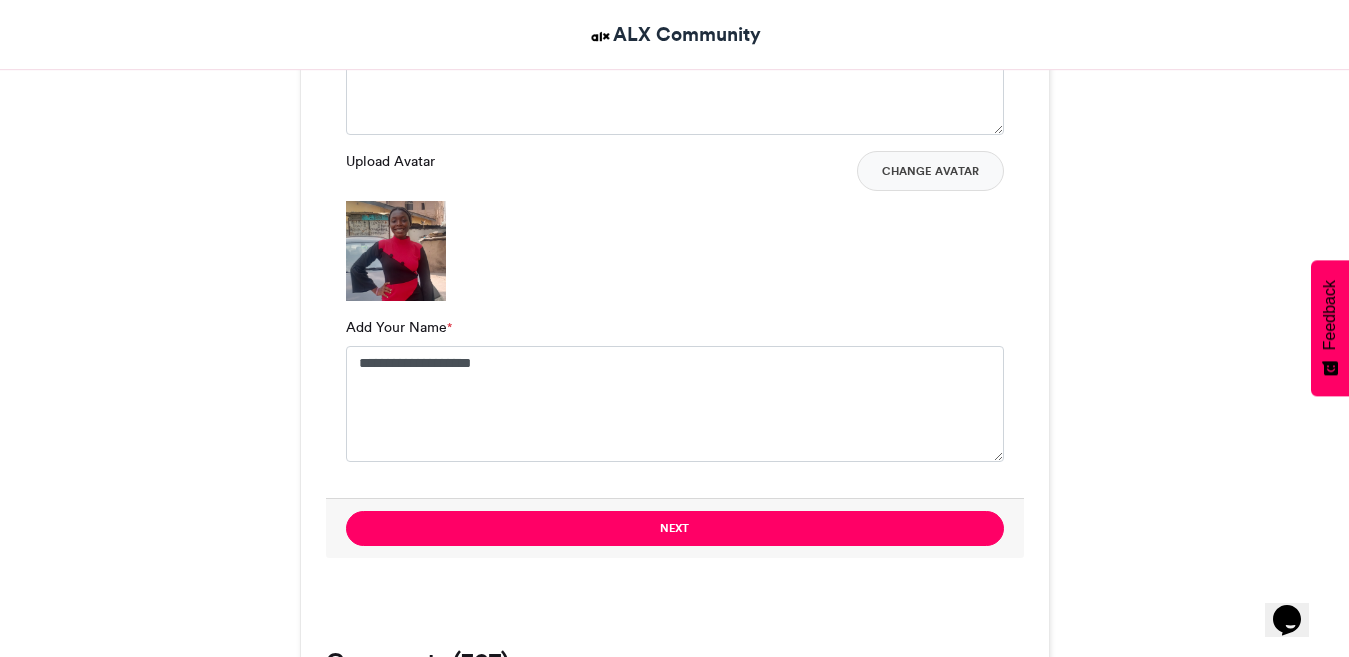 scroll, scrollTop: 1570, scrollLeft: 0, axis: vertical 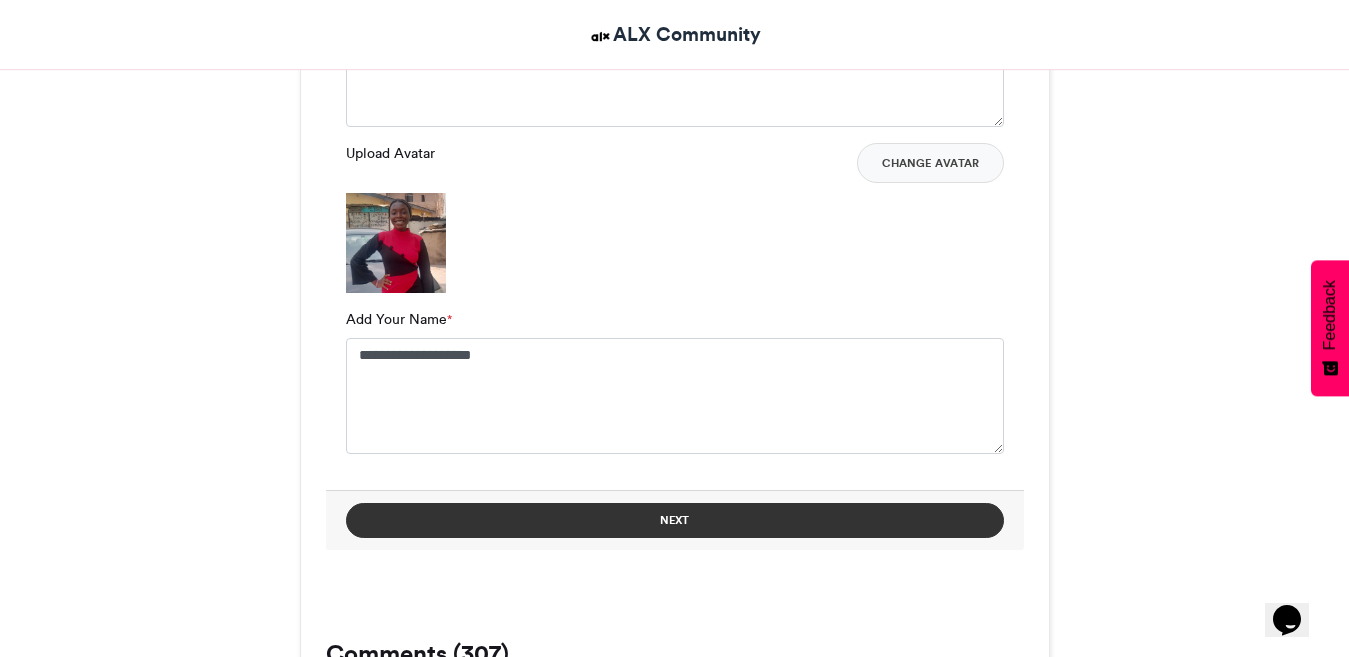 click on "Next" at bounding box center (675, 520) 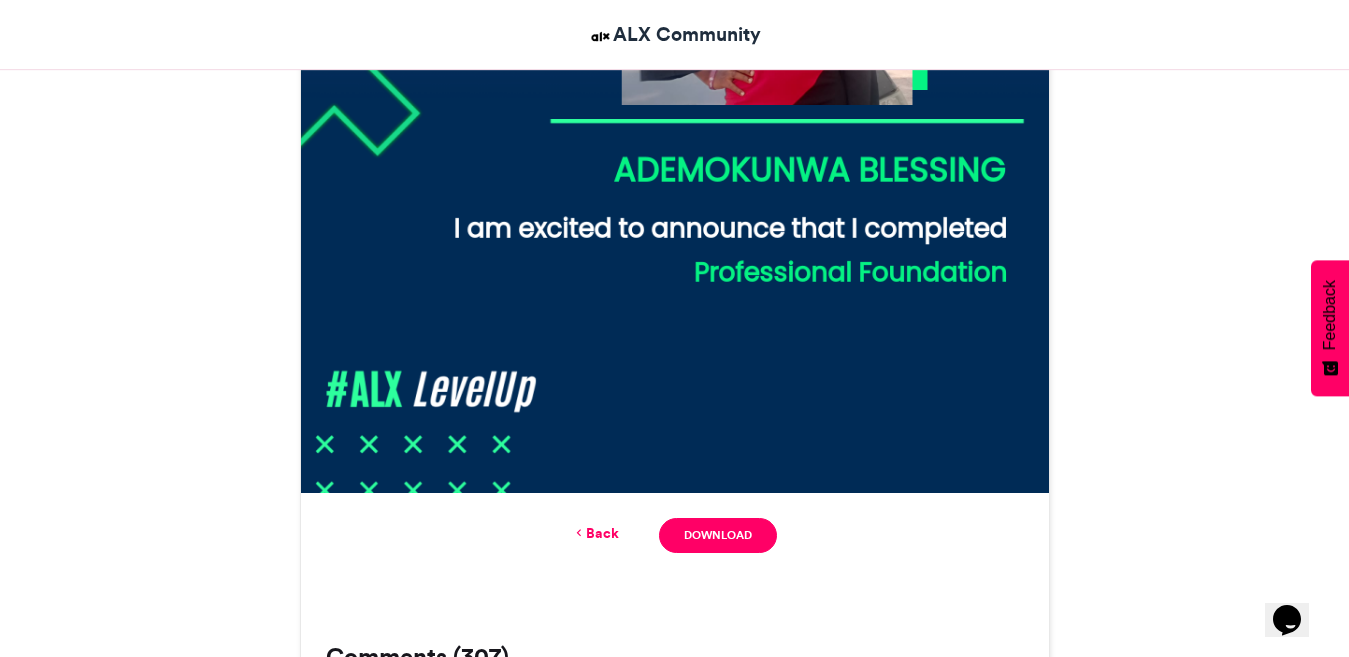scroll, scrollTop: 887, scrollLeft: 0, axis: vertical 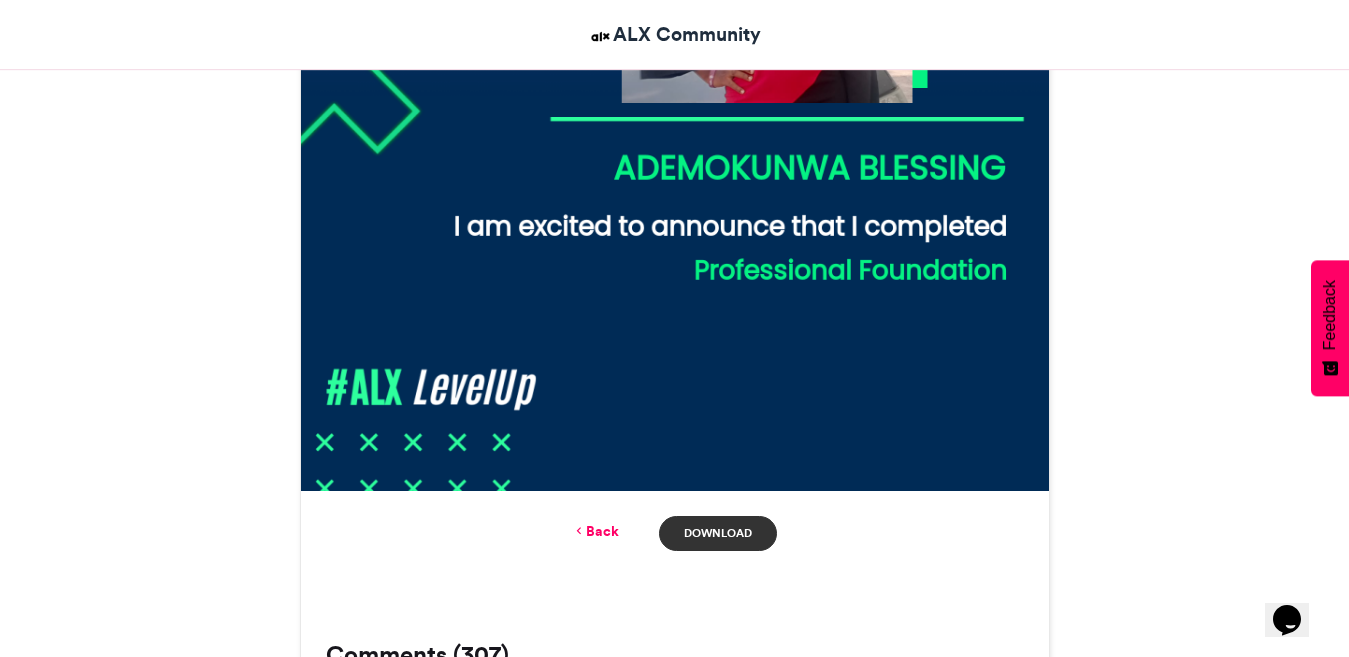 click on "Download" at bounding box center (717, 533) 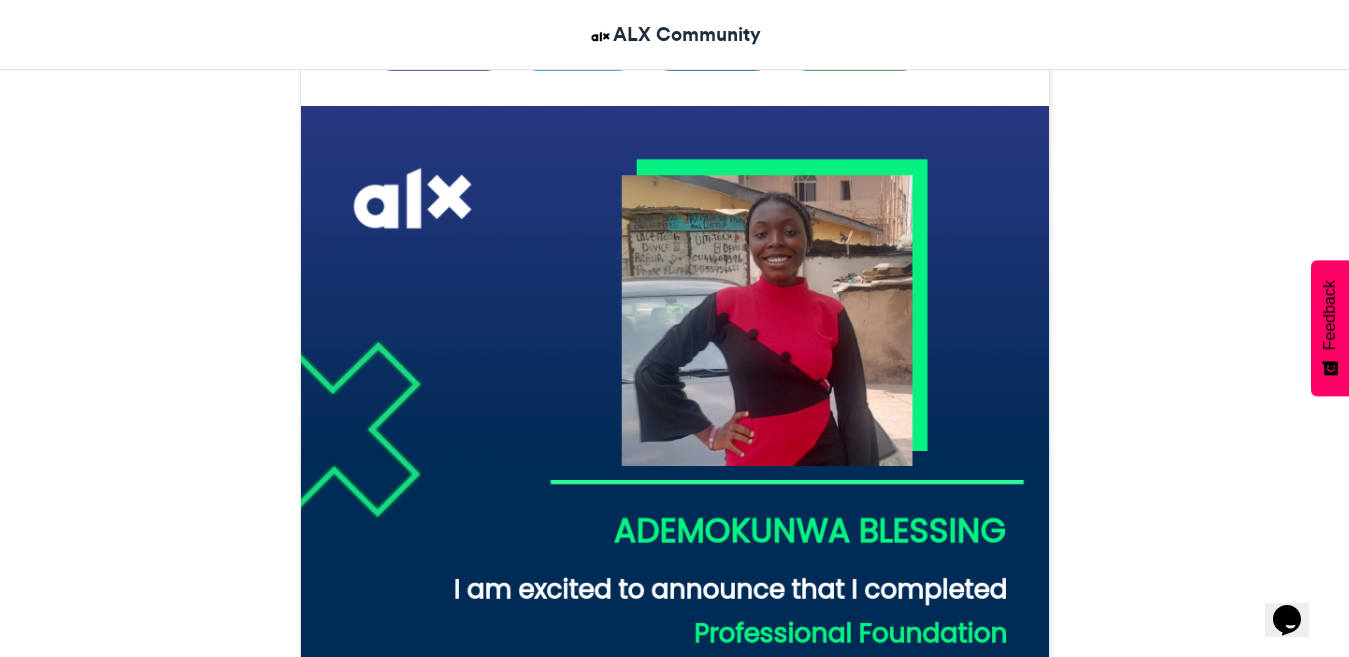 scroll, scrollTop: 493, scrollLeft: 0, axis: vertical 